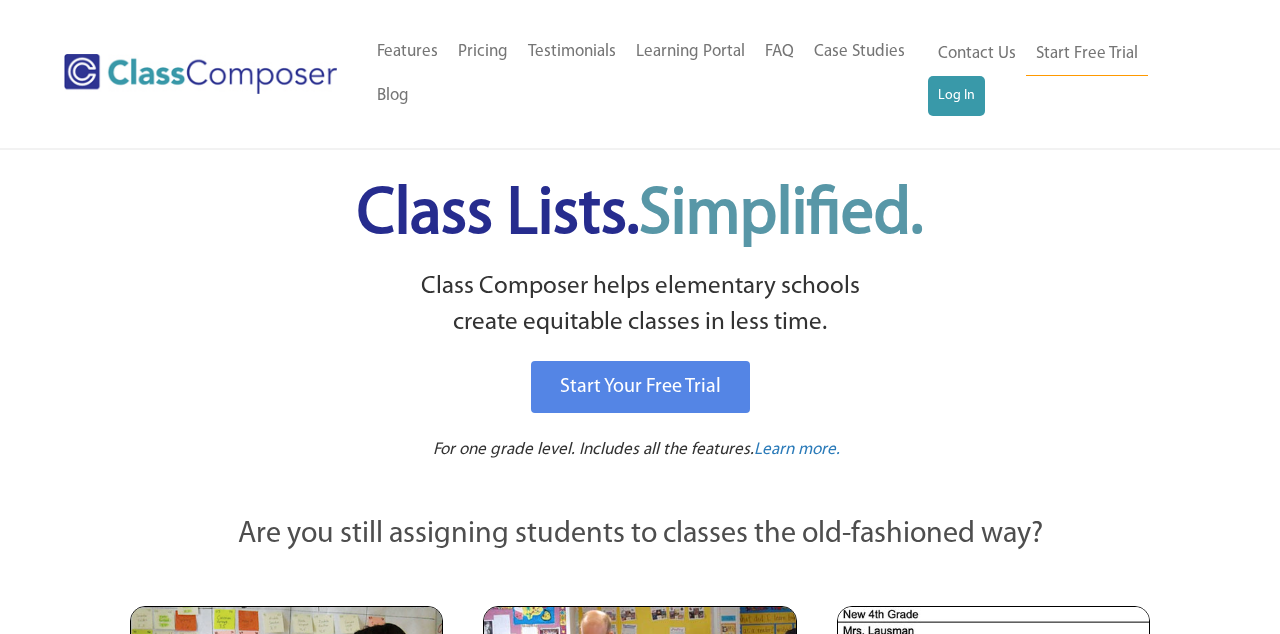 scroll, scrollTop: 0, scrollLeft: 0, axis: both 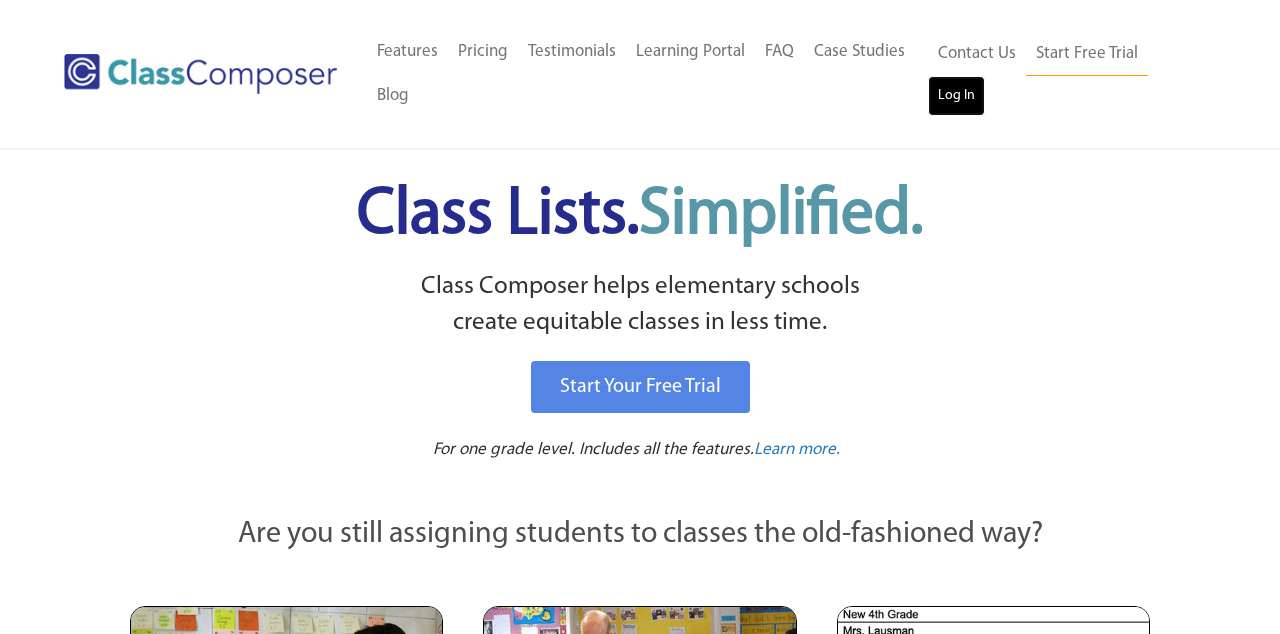click on "Log In" at bounding box center (956, 96) 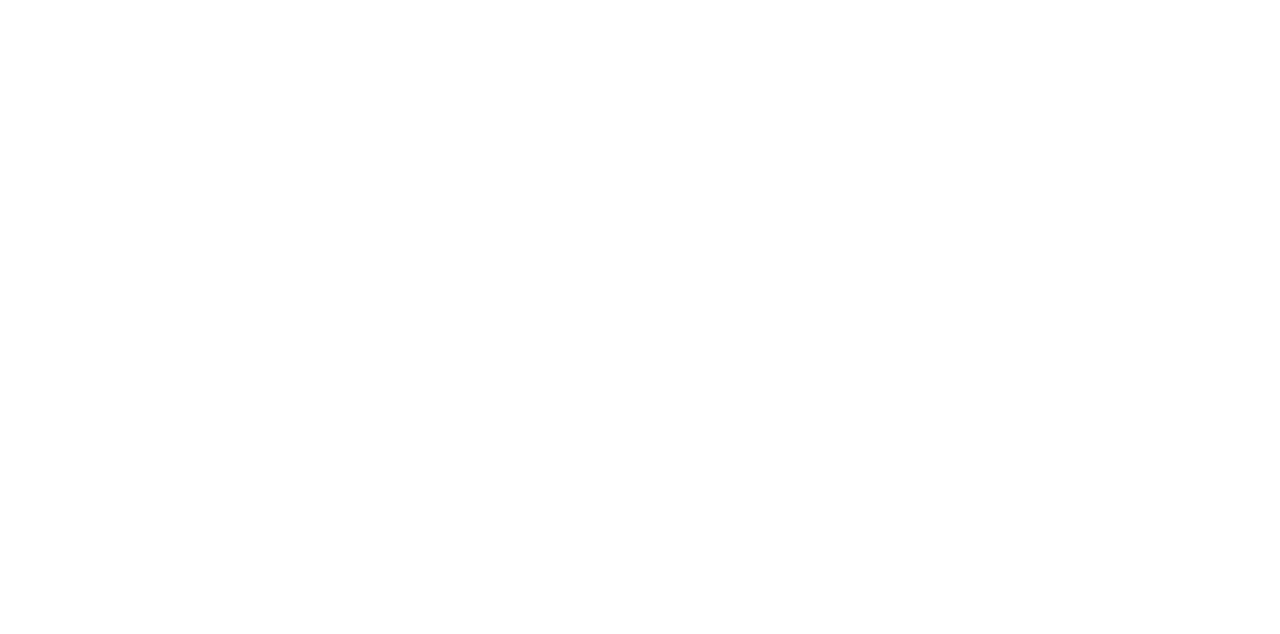 scroll, scrollTop: 0, scrollLeft: 0, axis: both 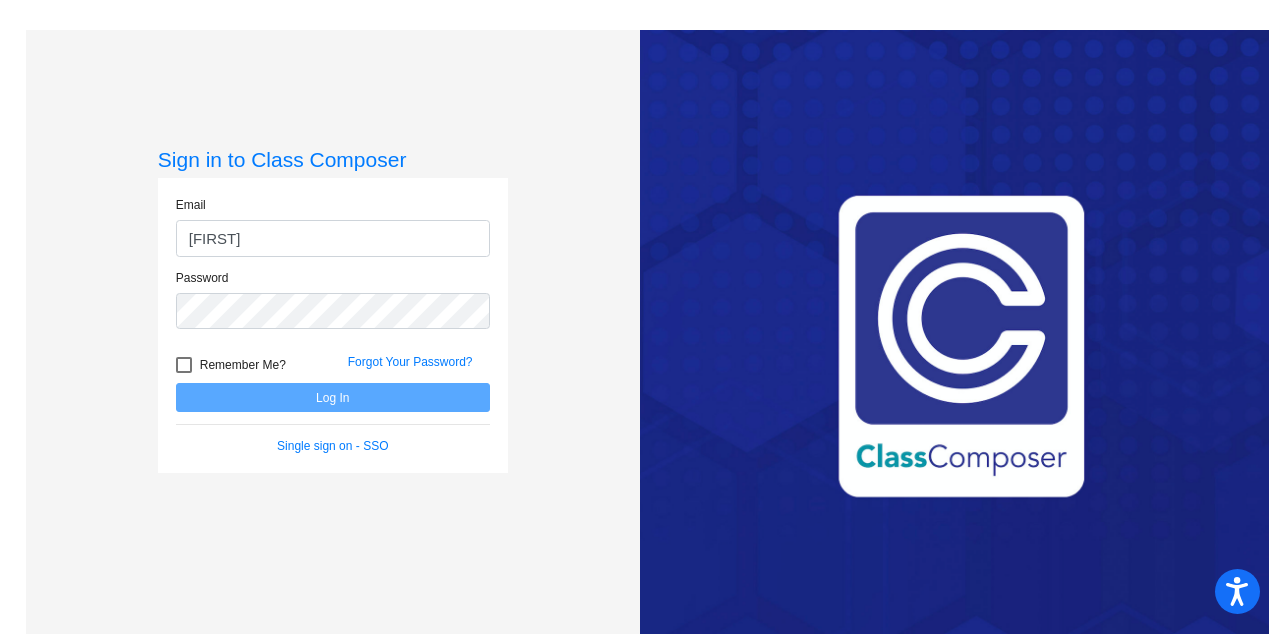 type on "[FIRST].[LAST]@[REDACTED].org" 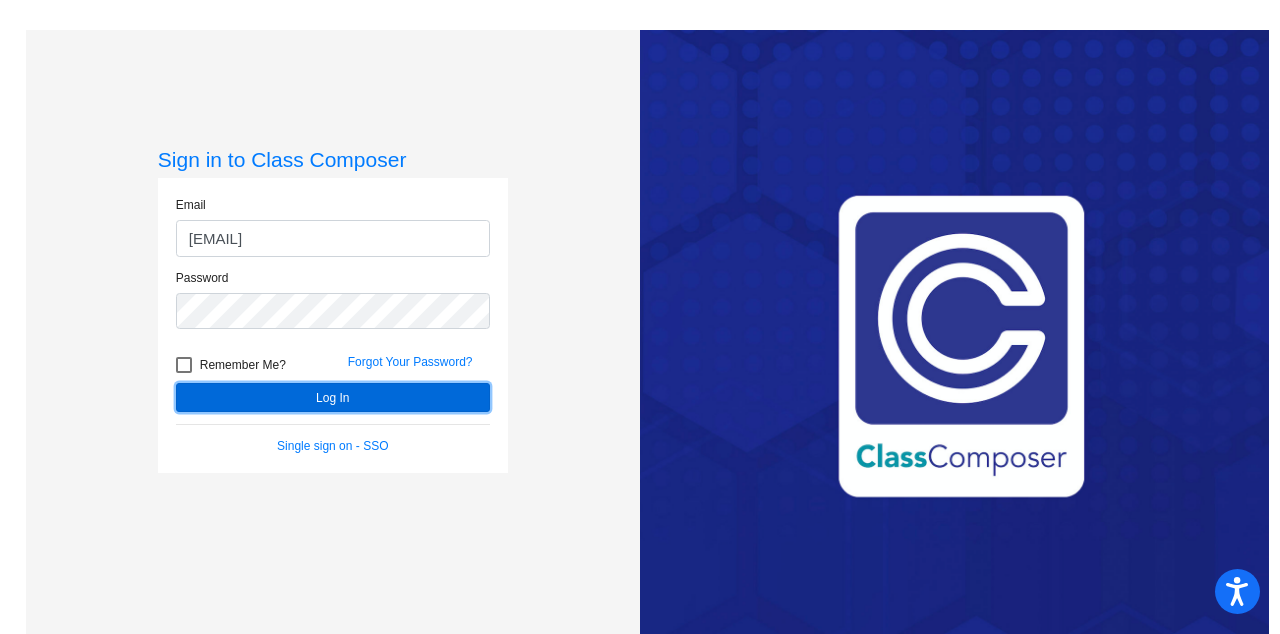 click on "Log In" 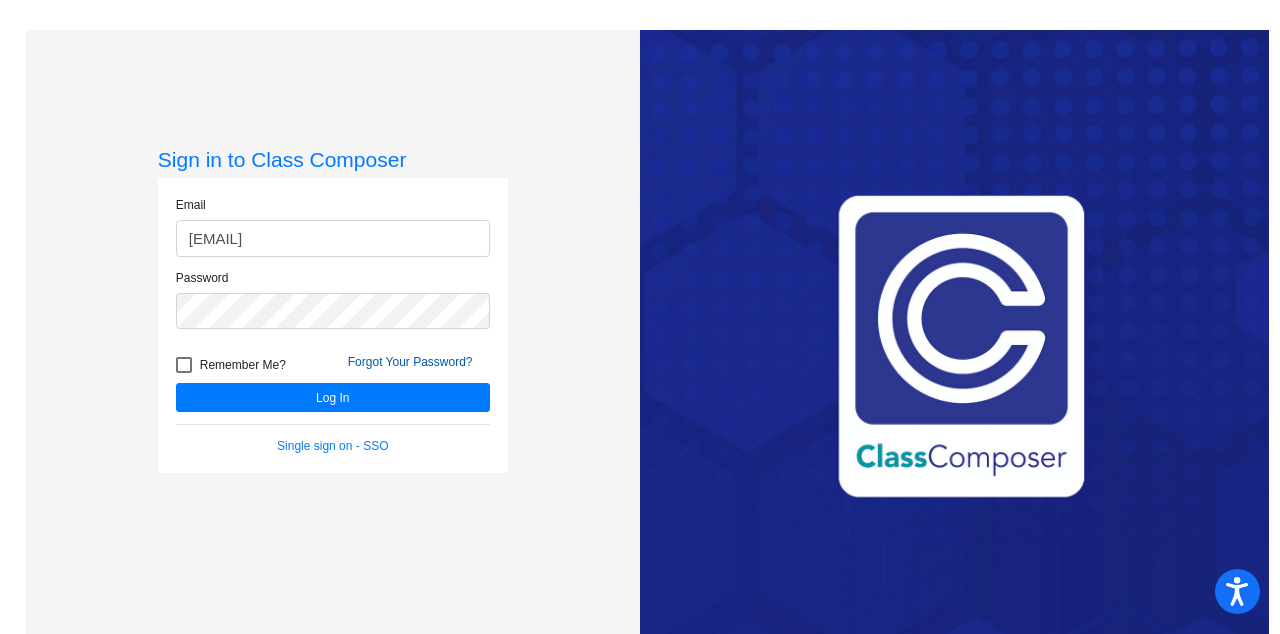 click on "Forgot Your Password?" 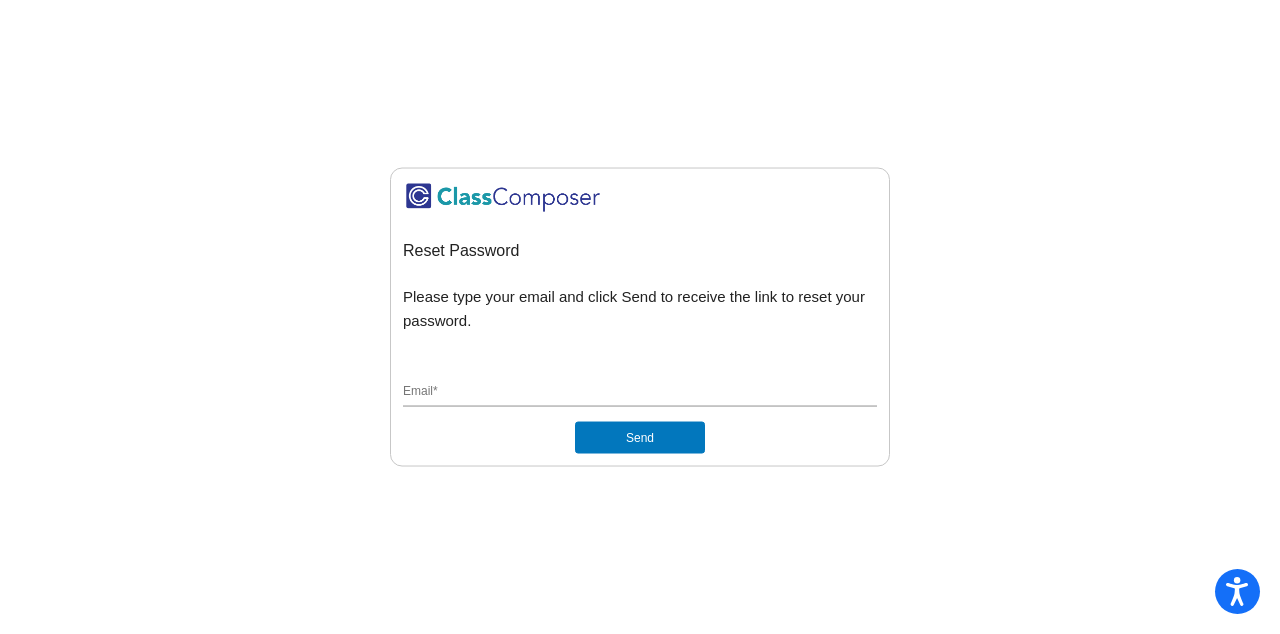 click on "Email  *" at bounding box center (640, 392) 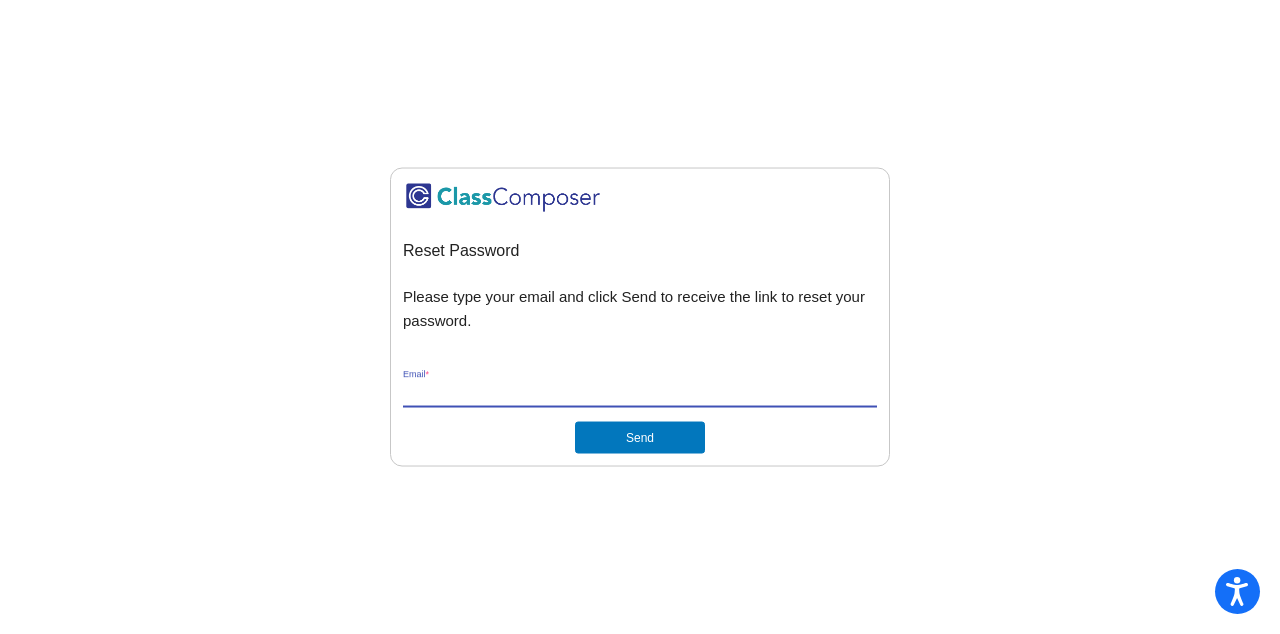 type on "[FIRST].[LAST]@[REDACTED].org" 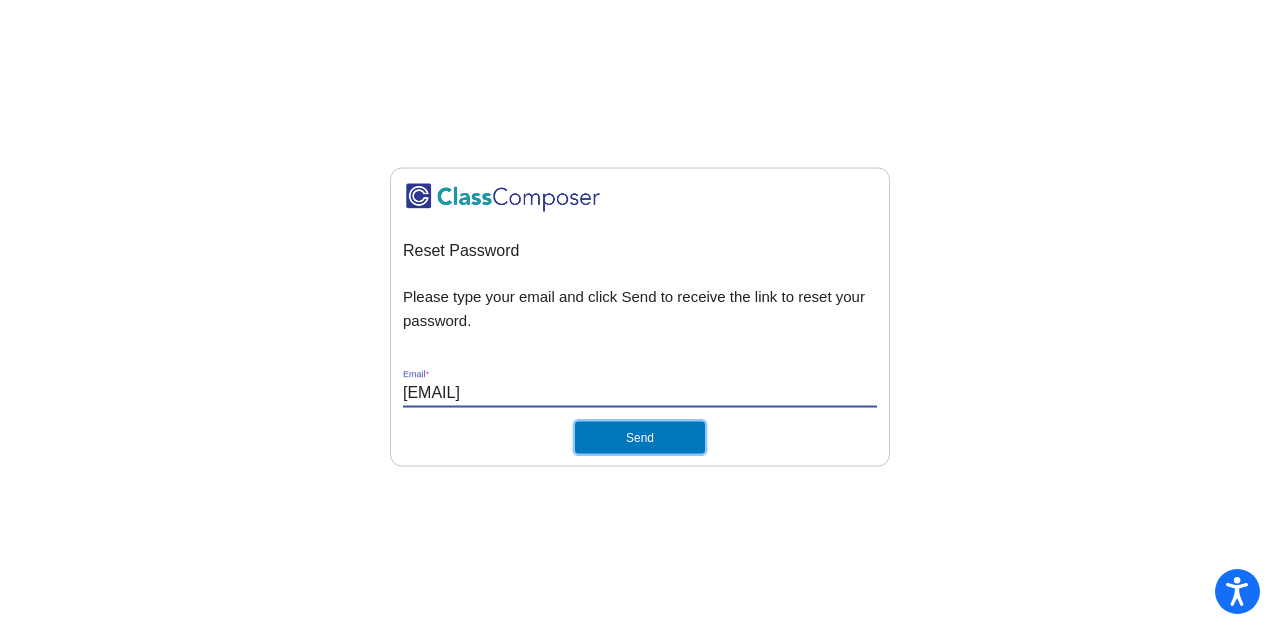 click on "Send" 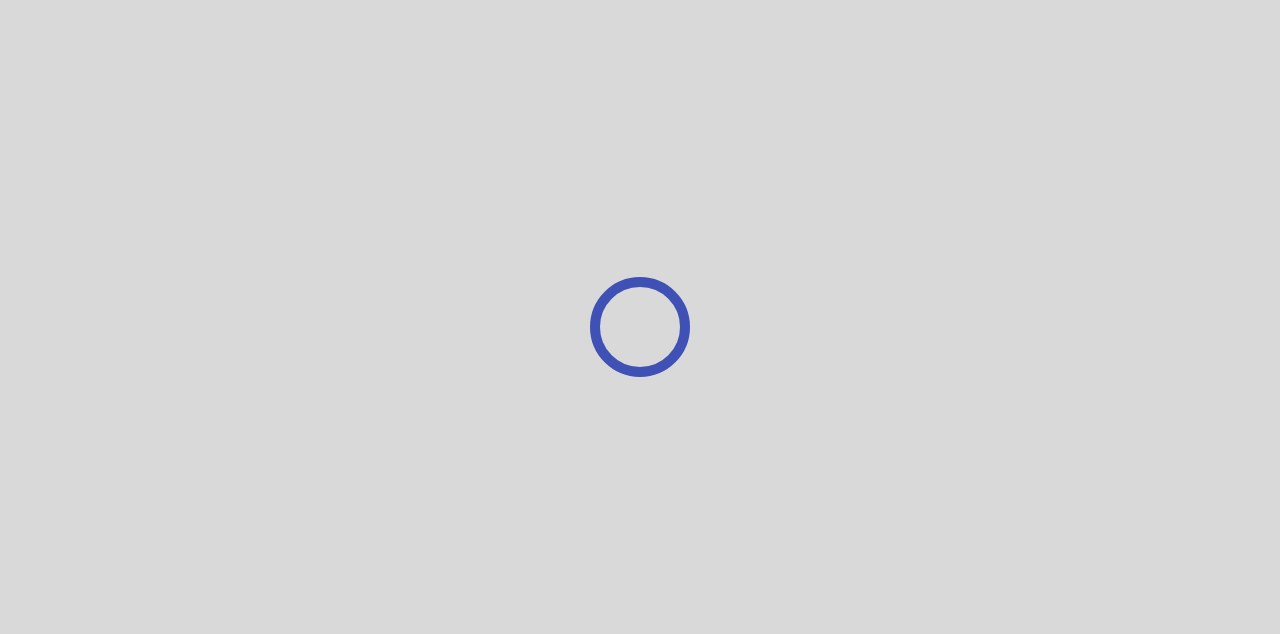 scroll, scrollTop: 0, scrollLeft: 0, axis: both 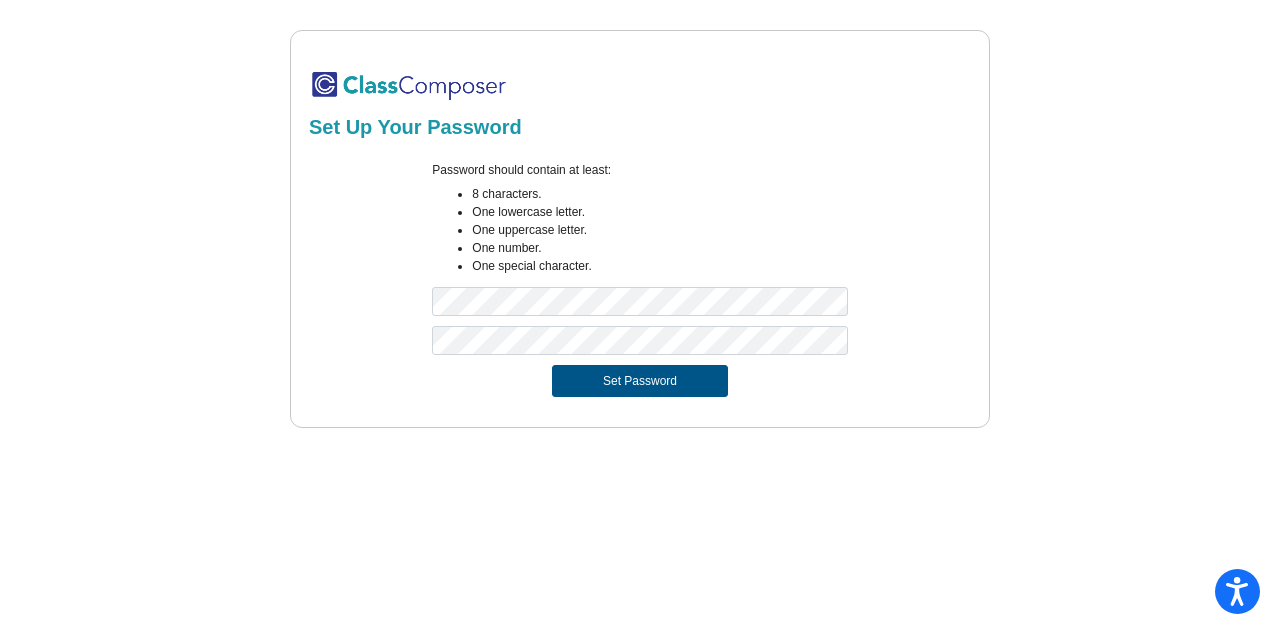 click on "Set Password" at bounding box center (640, 381) 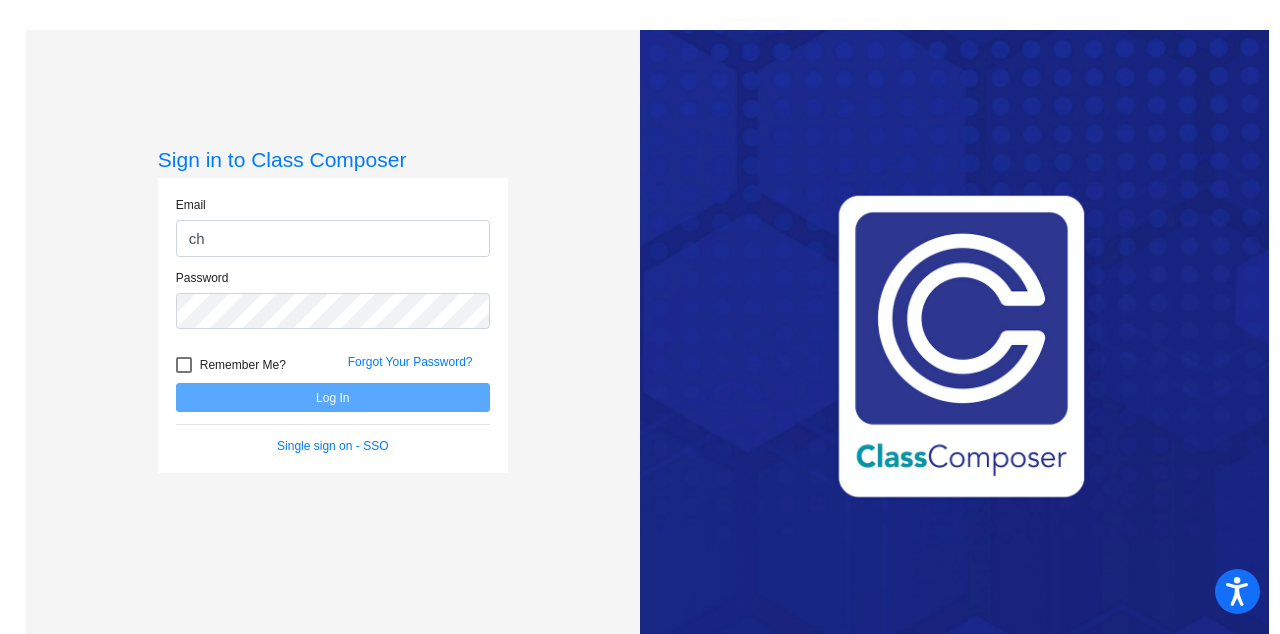 type on "[FIRST].[LAST]@[REDACTED].org" 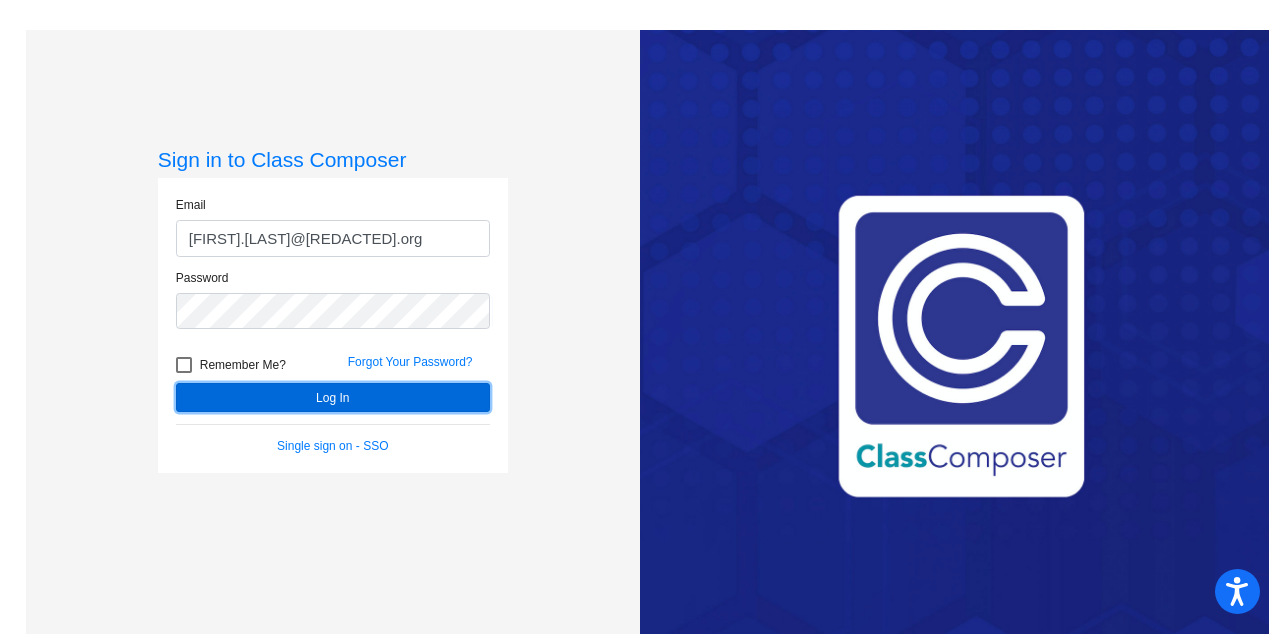 click on "Log In" 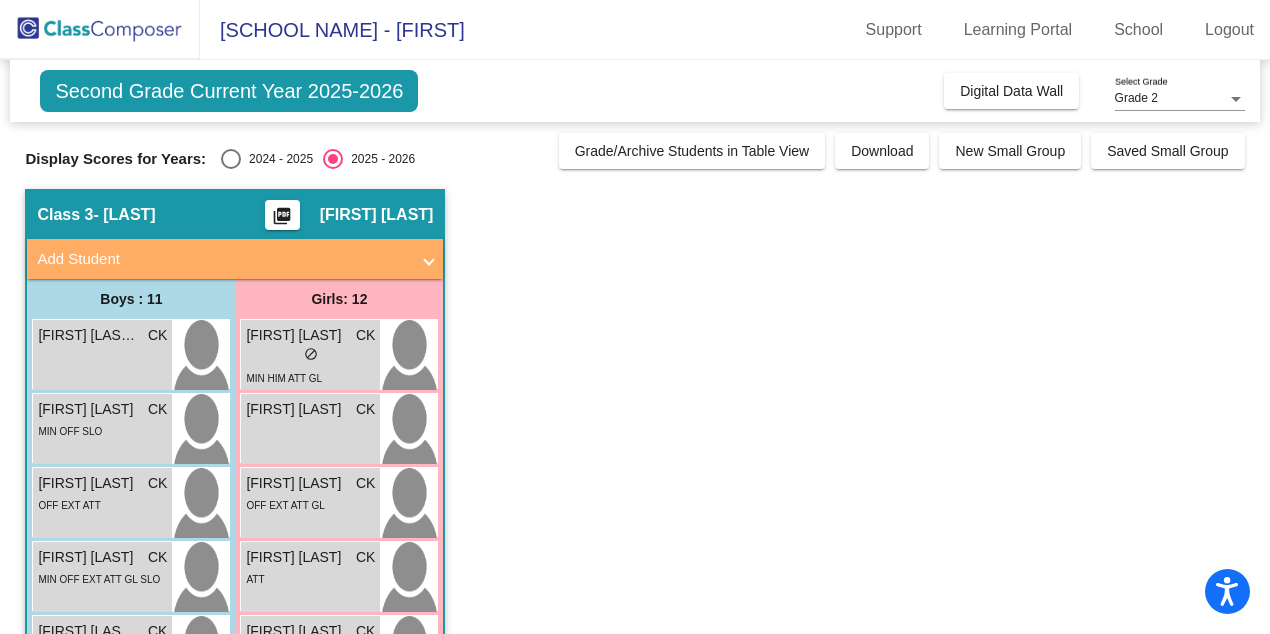scroll, scrollTop: 0, scrollLeft: 0, axis: both 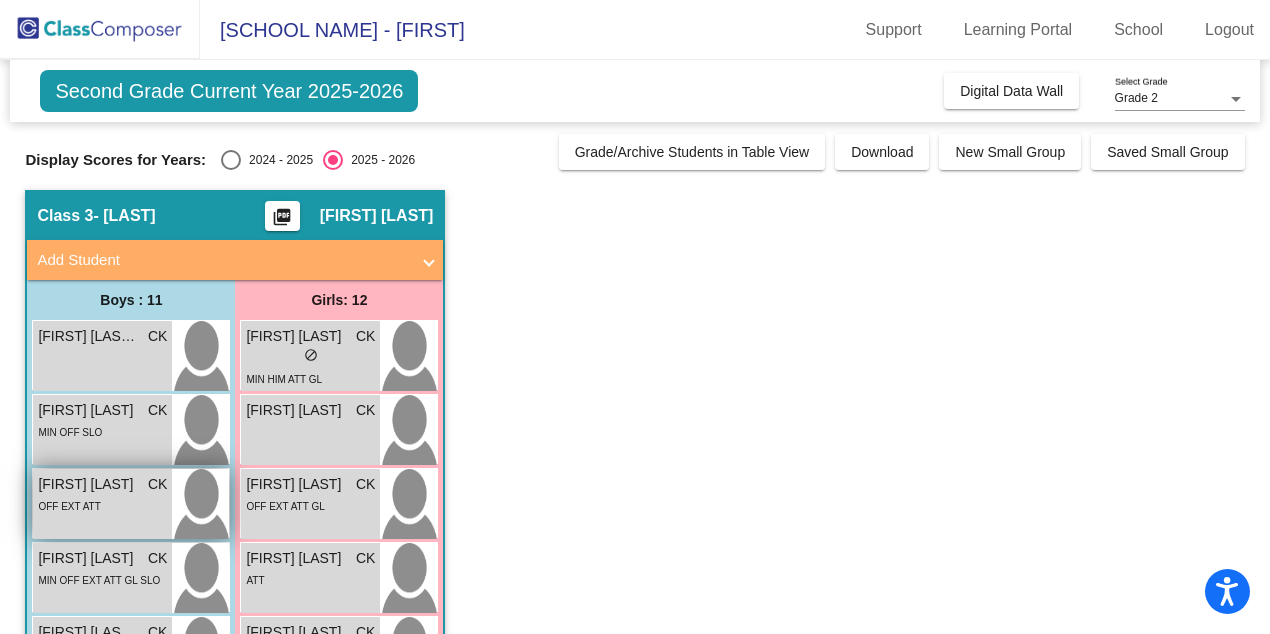 click on "[FIRST] [LAST] CK lock do_not_disturb_alt OFF EXT ATT" at bounding box center [102, 504] 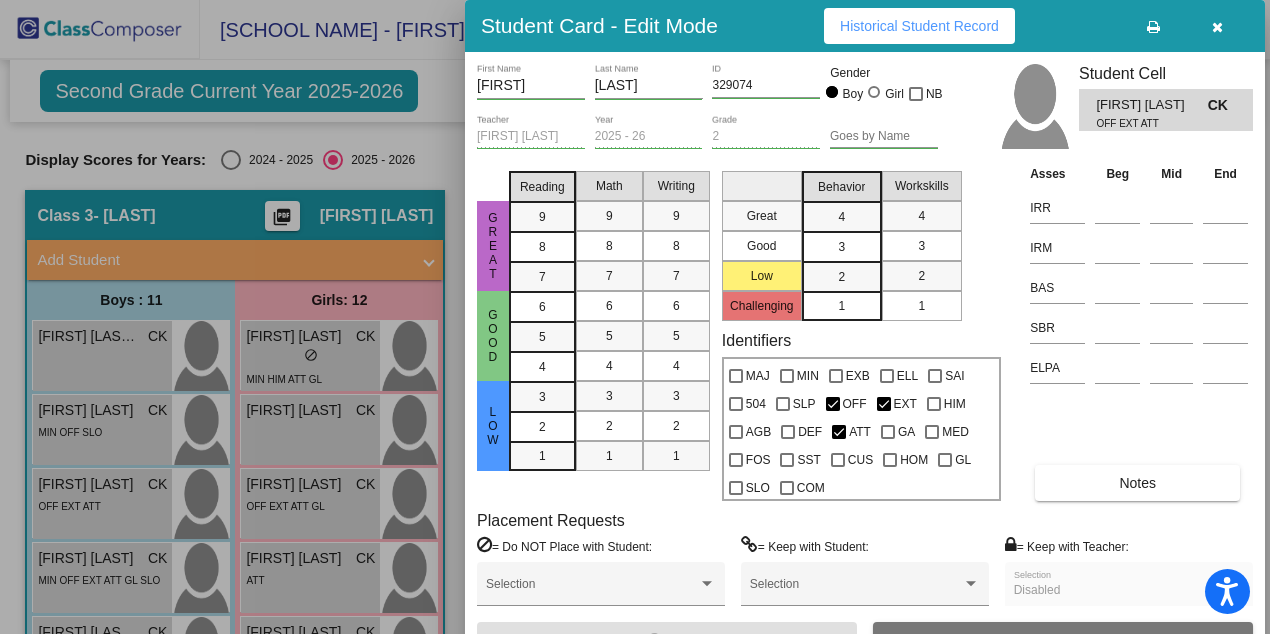 scroll, scrollTop: 0, scrollLeft: 0, axis: both 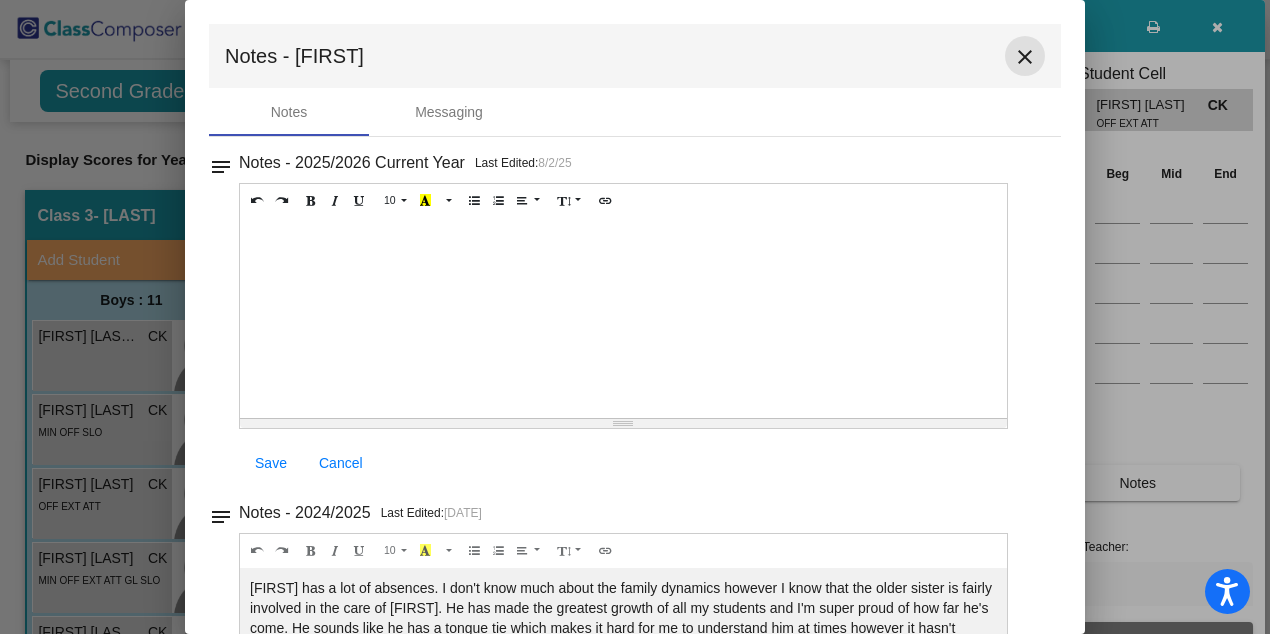 click on "close" at bounding box center [1025, 57] 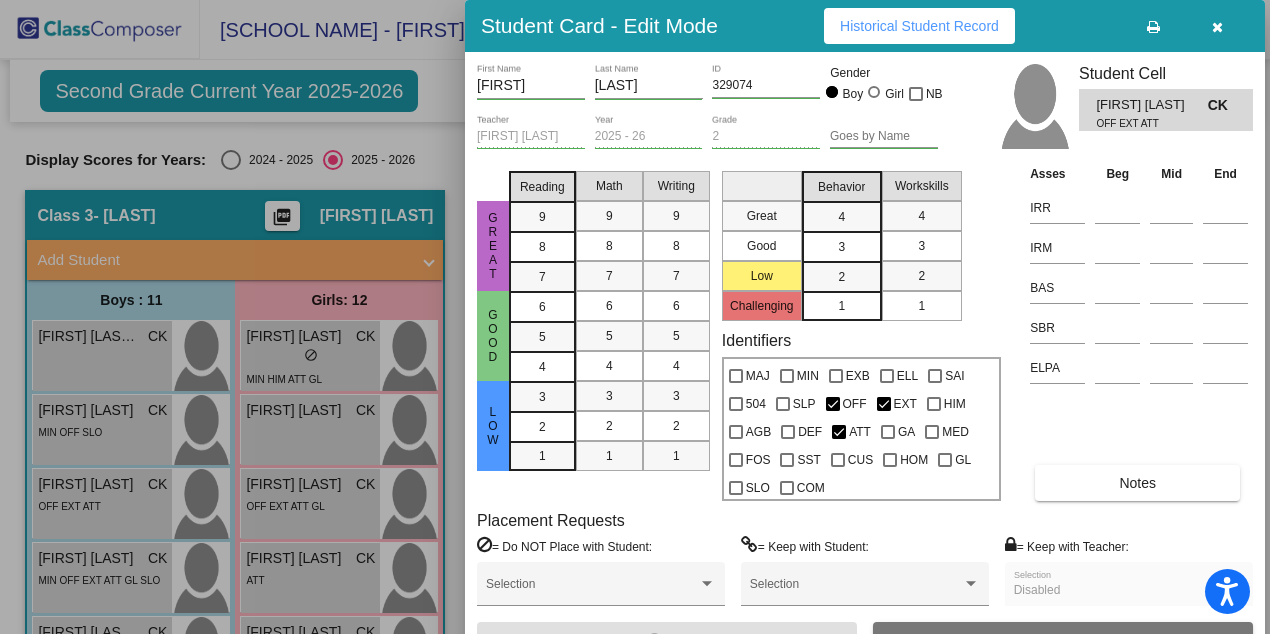 click at bounding box center [635, 317] 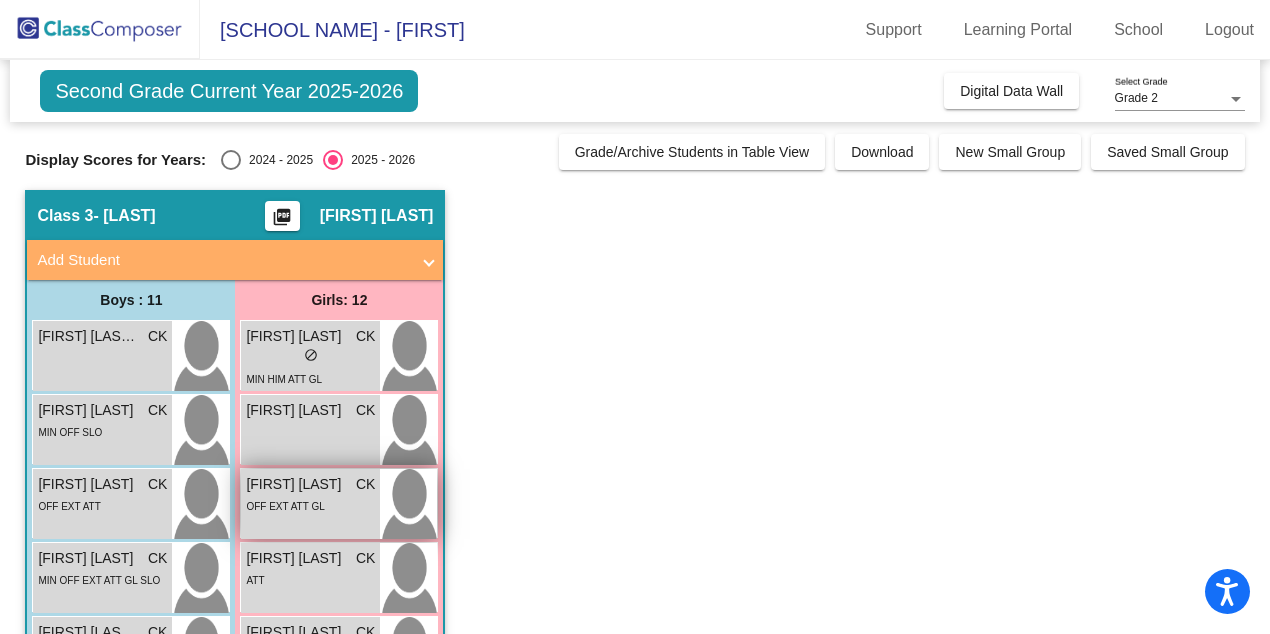 click on "OFF EXT ATT GL" at bounding box center (310, 505) 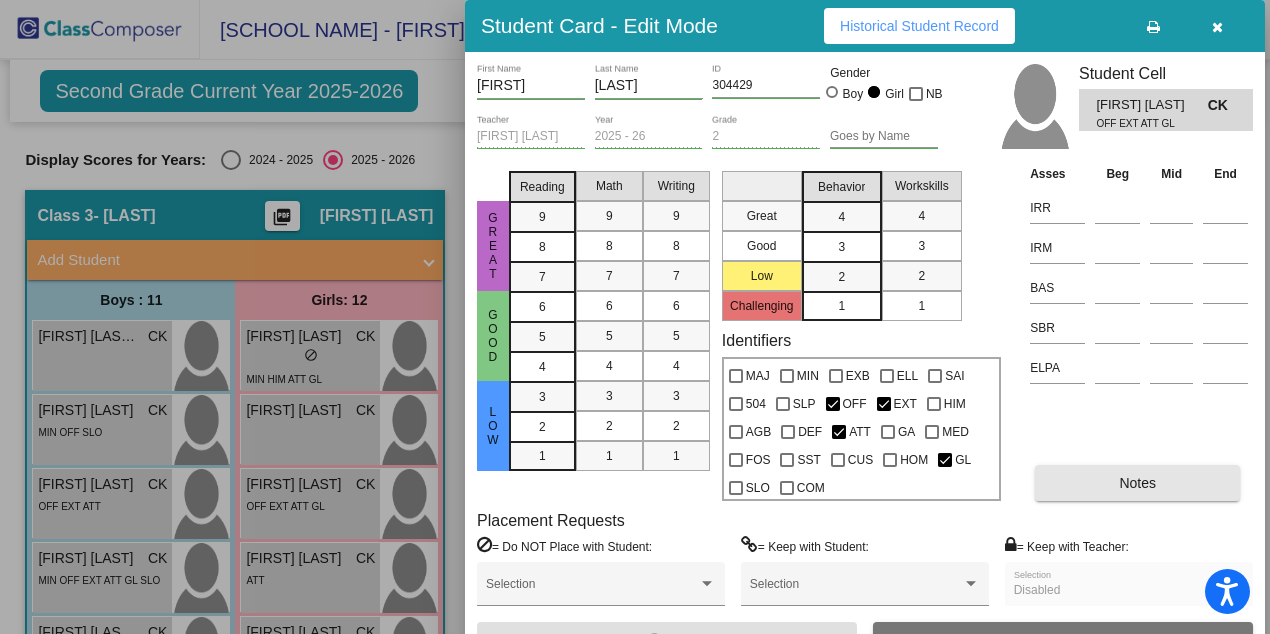 click on "Notes" at bounding box center (1137, 483) 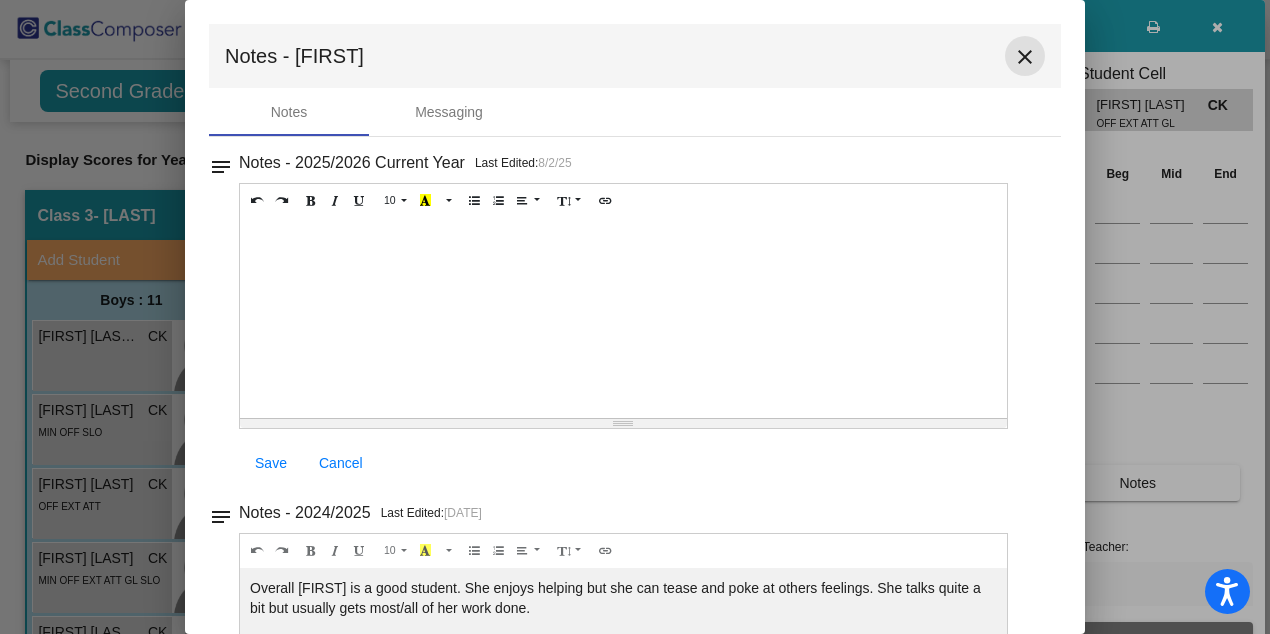 click on "close" at bounding box center (1025, 57) 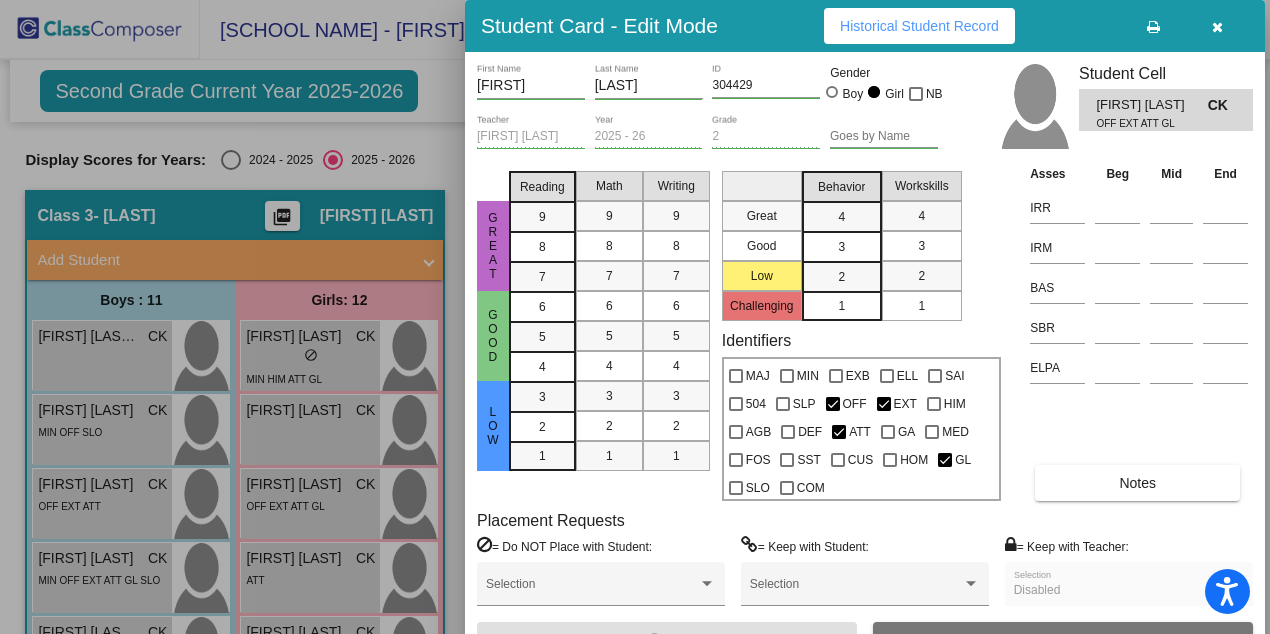 click at bounding box center [1217, 27] 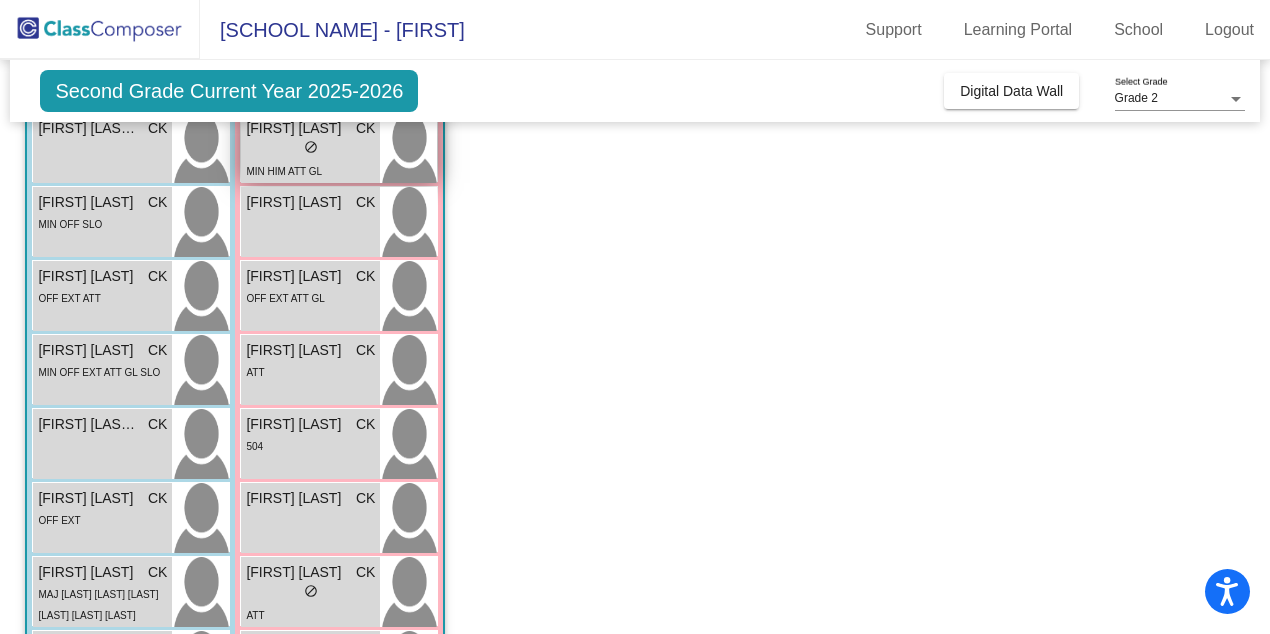 scroll, scrollTop: 211, scrollLeft: 0, axis: vertical 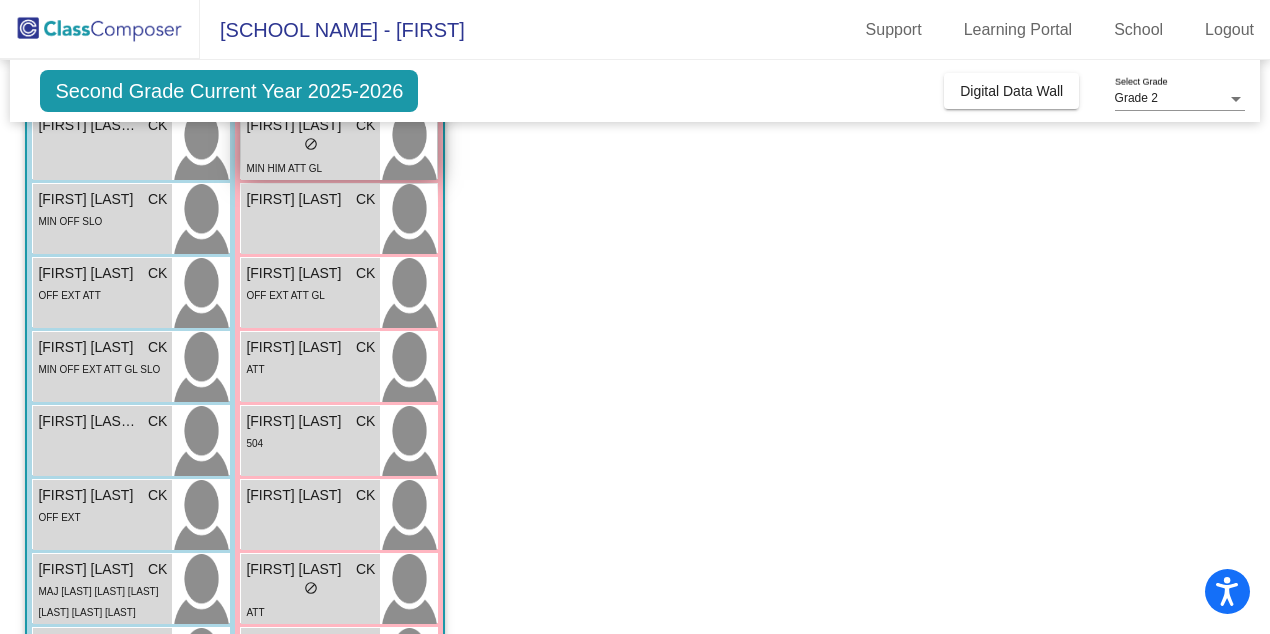 click on "ATT" at bounding box center [310, 368] 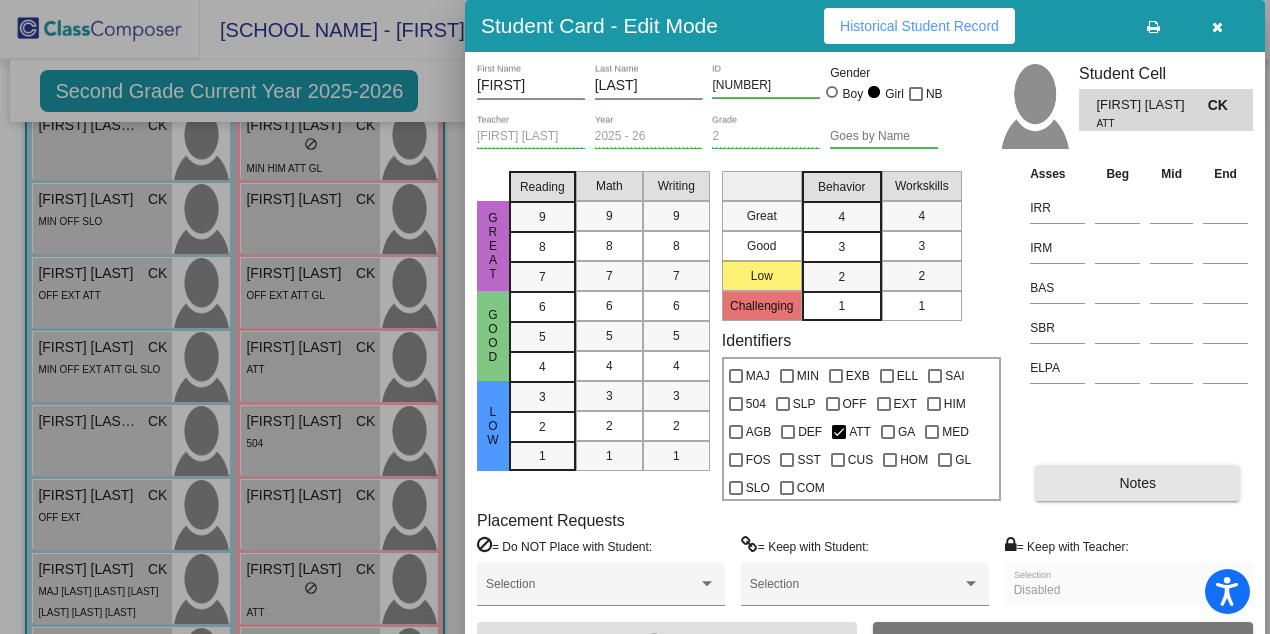 click on "Notes" at bounding box center [1137, 483] 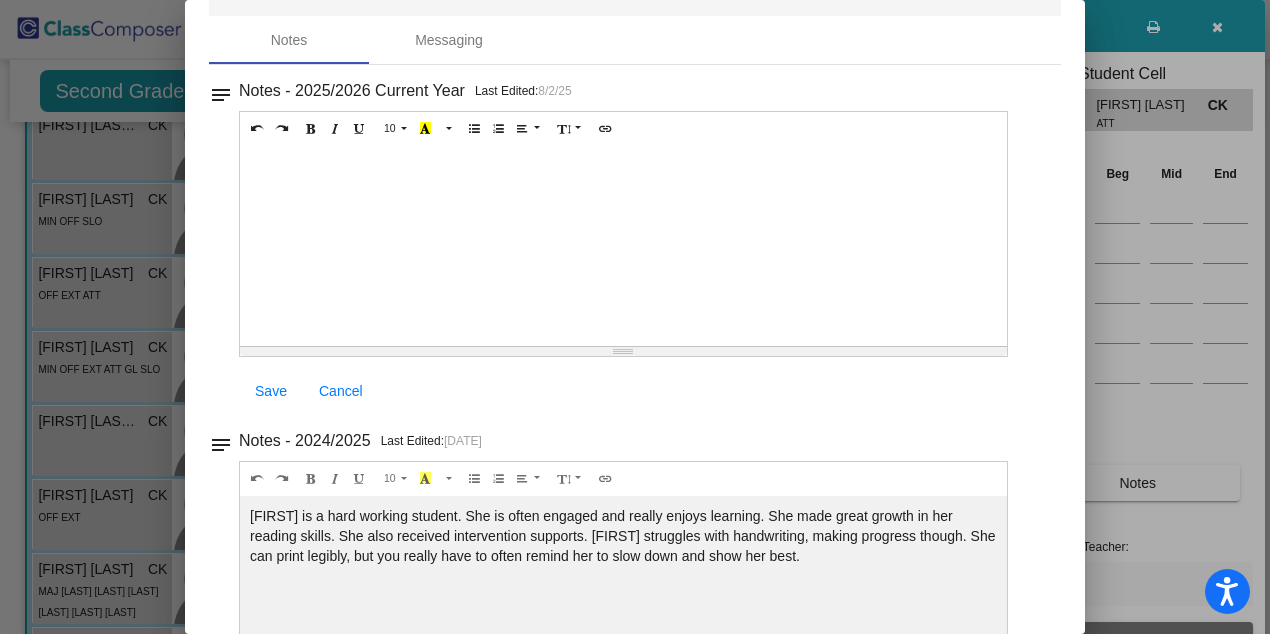 scroll, scrollTop: 0, scrollLeft: 0, axis: both 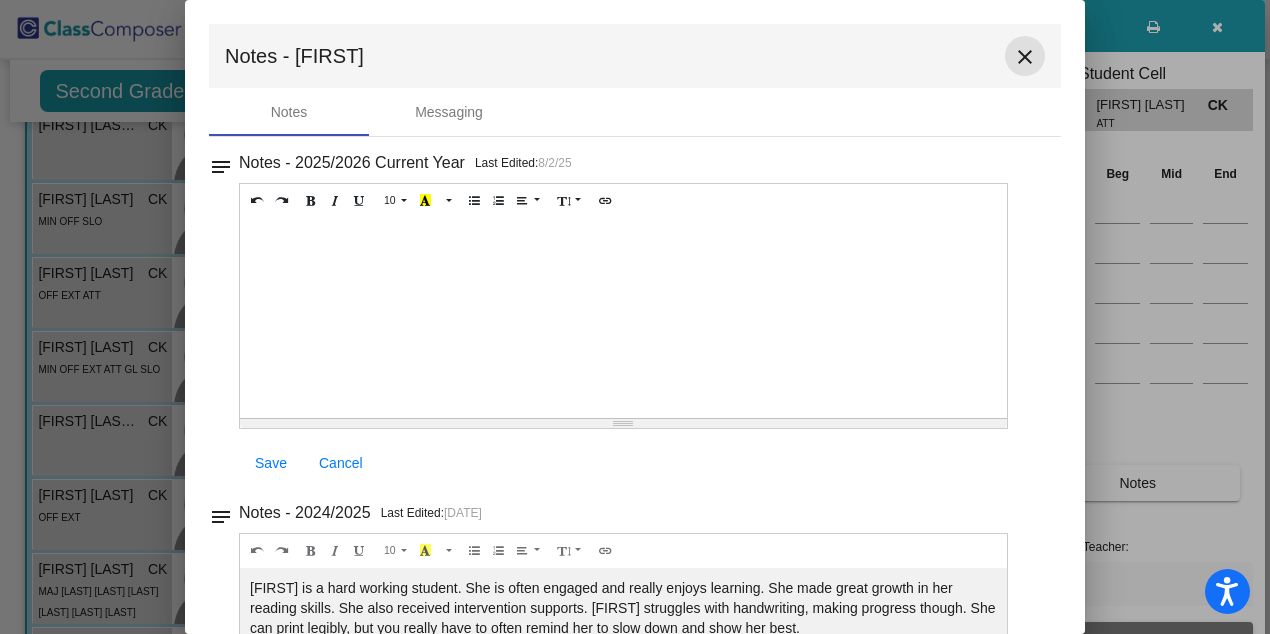 click on "close" at bounding box center [1025, 57] 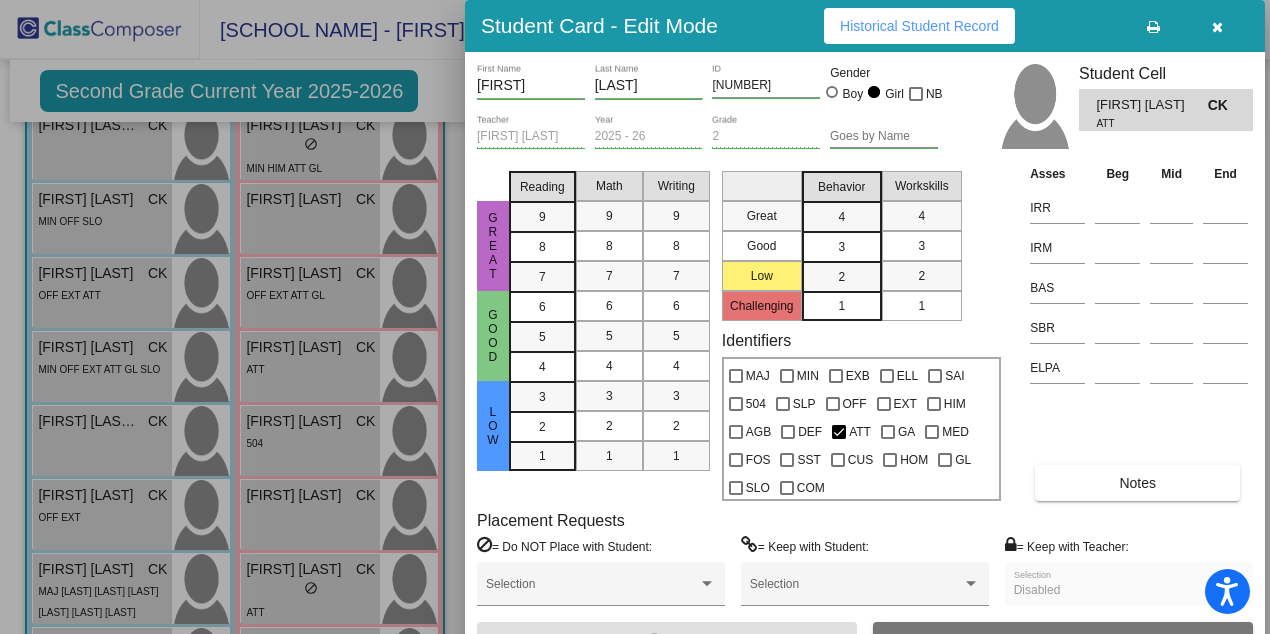 click at bounding box center [635, 317] 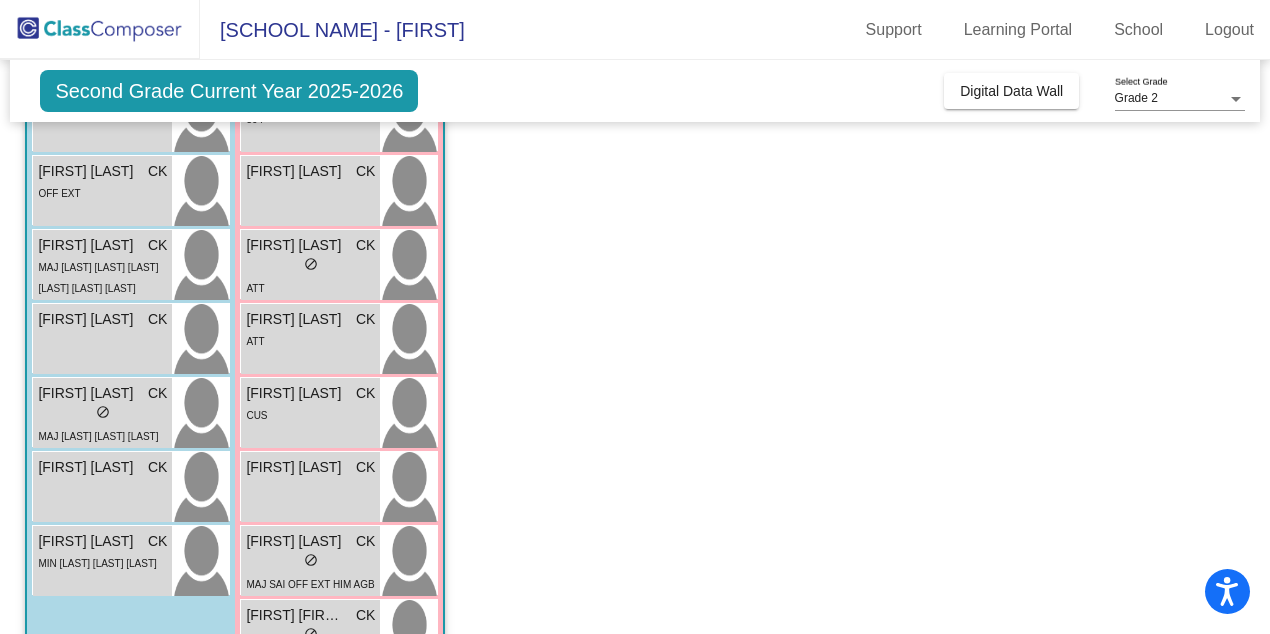 scroll, scrollTop: 606, scrollLeft: 0, axis: vertical 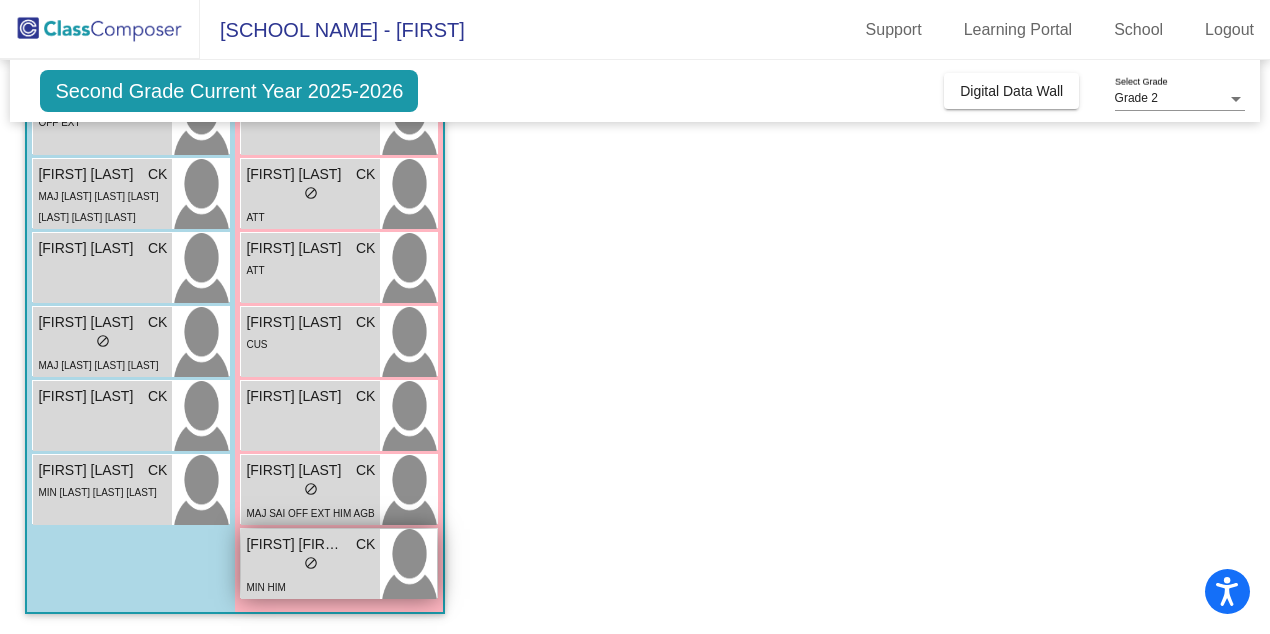 click on "lock do_not_disturb_alt" at bounding box center (310, 565) 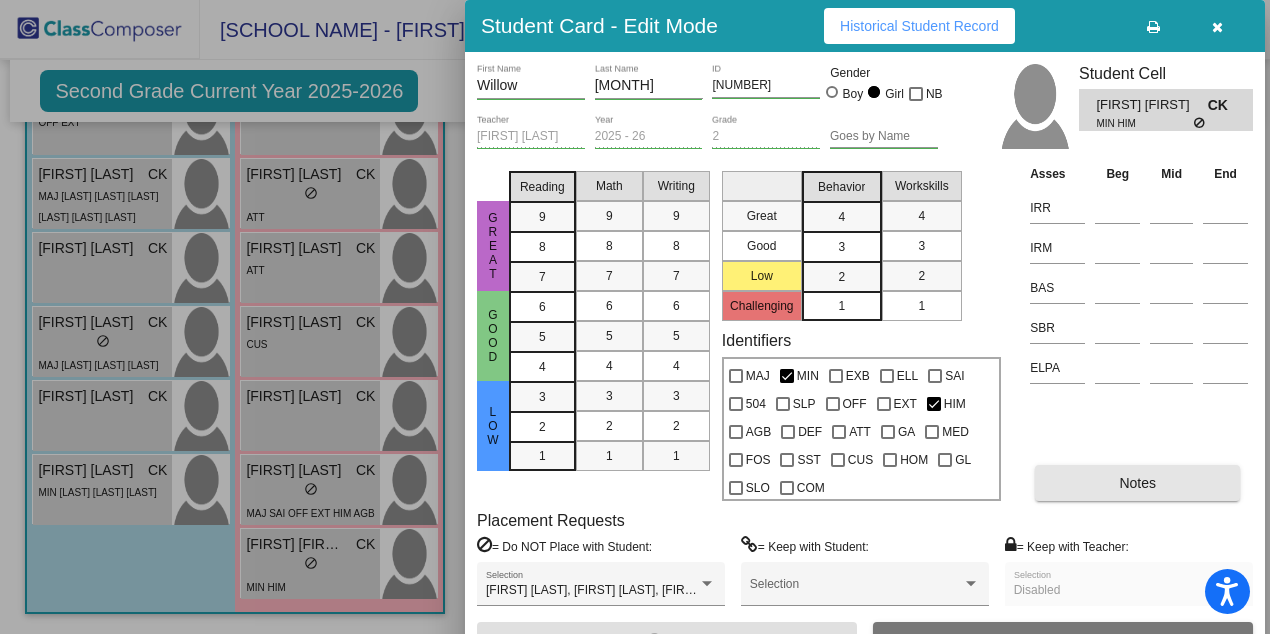 click on "Notes" at bounding box center [1137, 483] 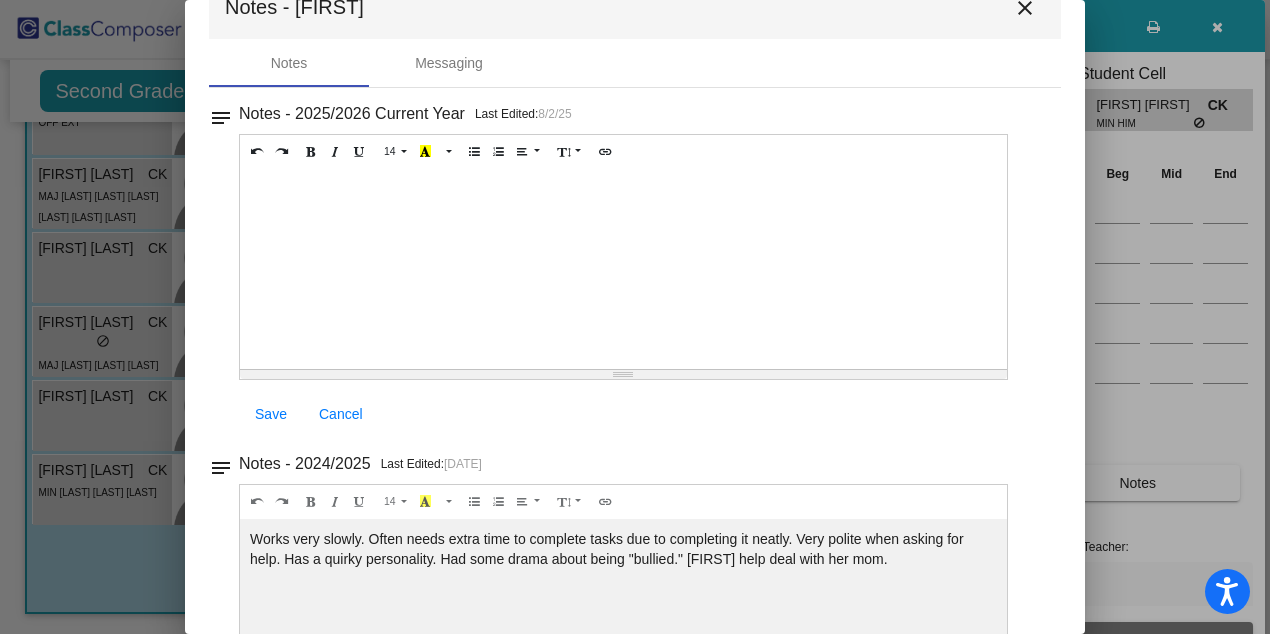 scroll, scrollTop: 38, scrollLeft: 0, axis: vertical 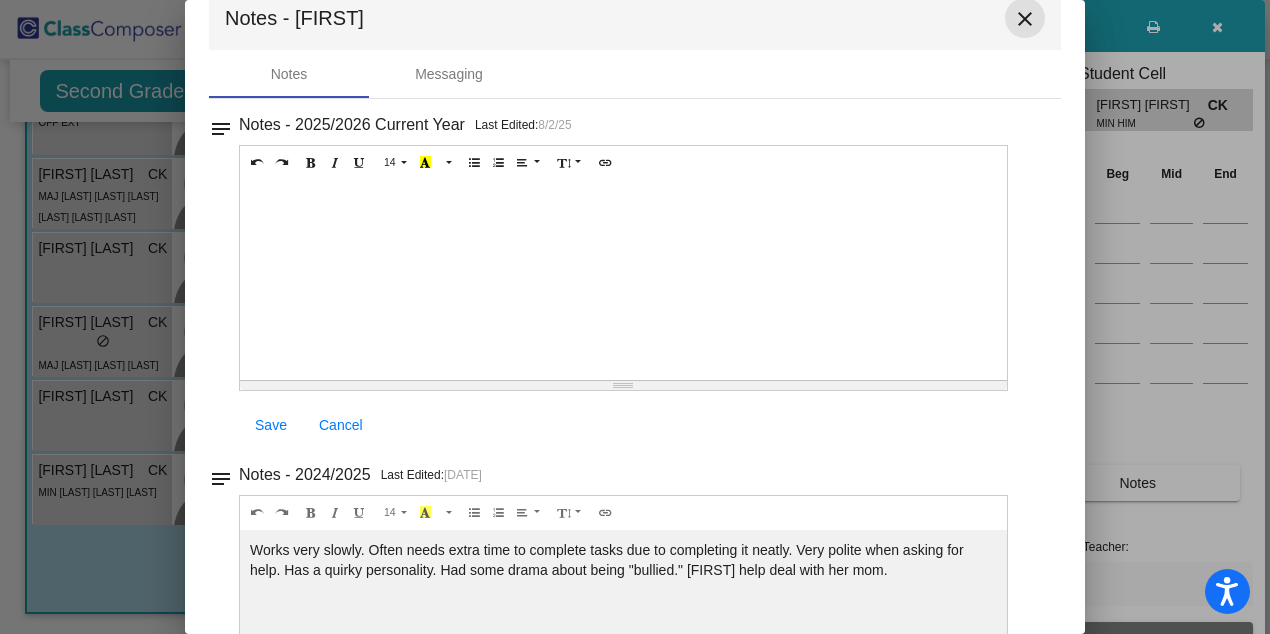 click on "close" at bounding box center [1025, 19] 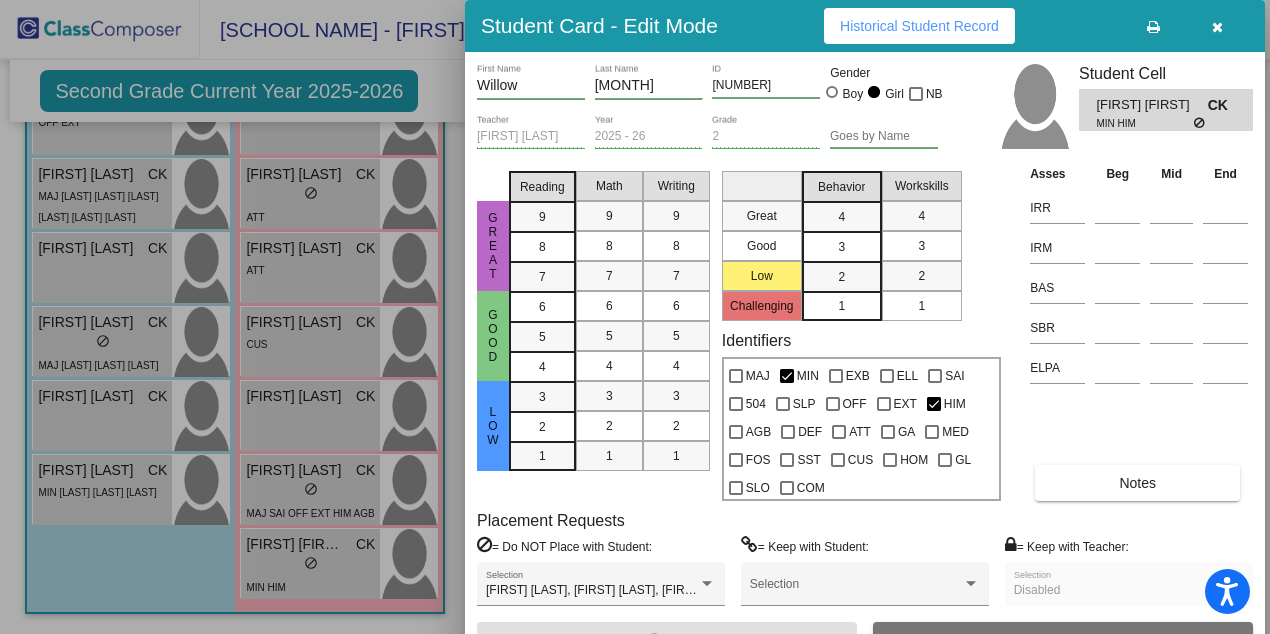 click at bounding box center [635, 317] 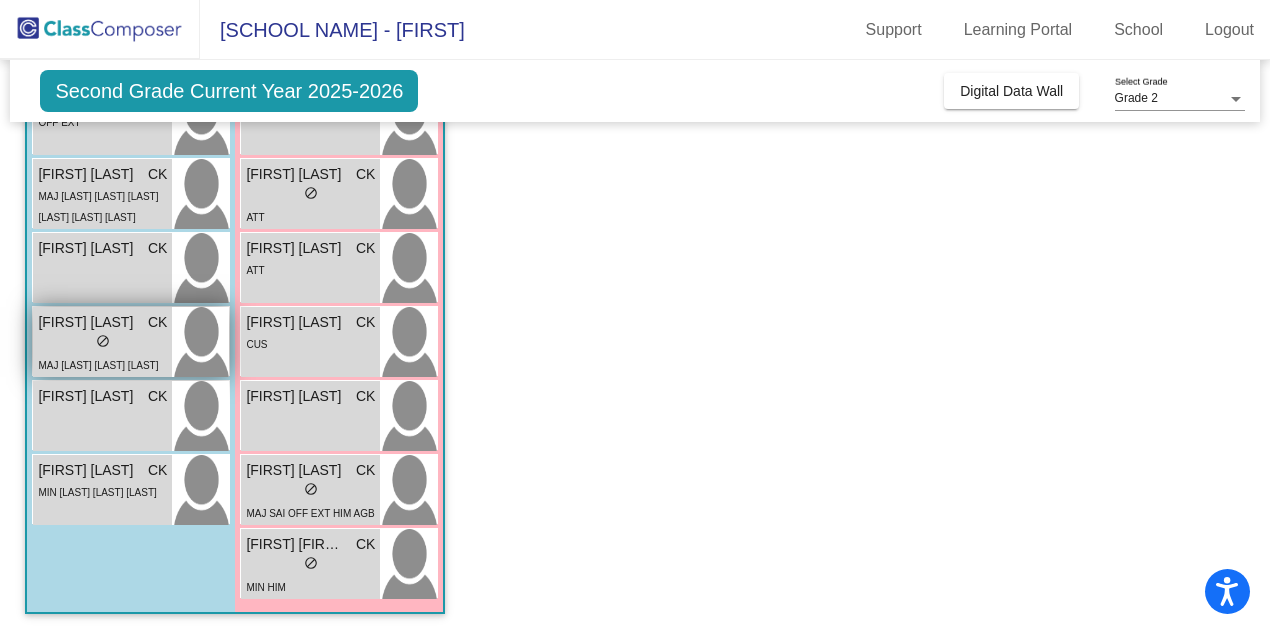 click on "lock do_not_disturb_alt" at bounding box center (102, 343) 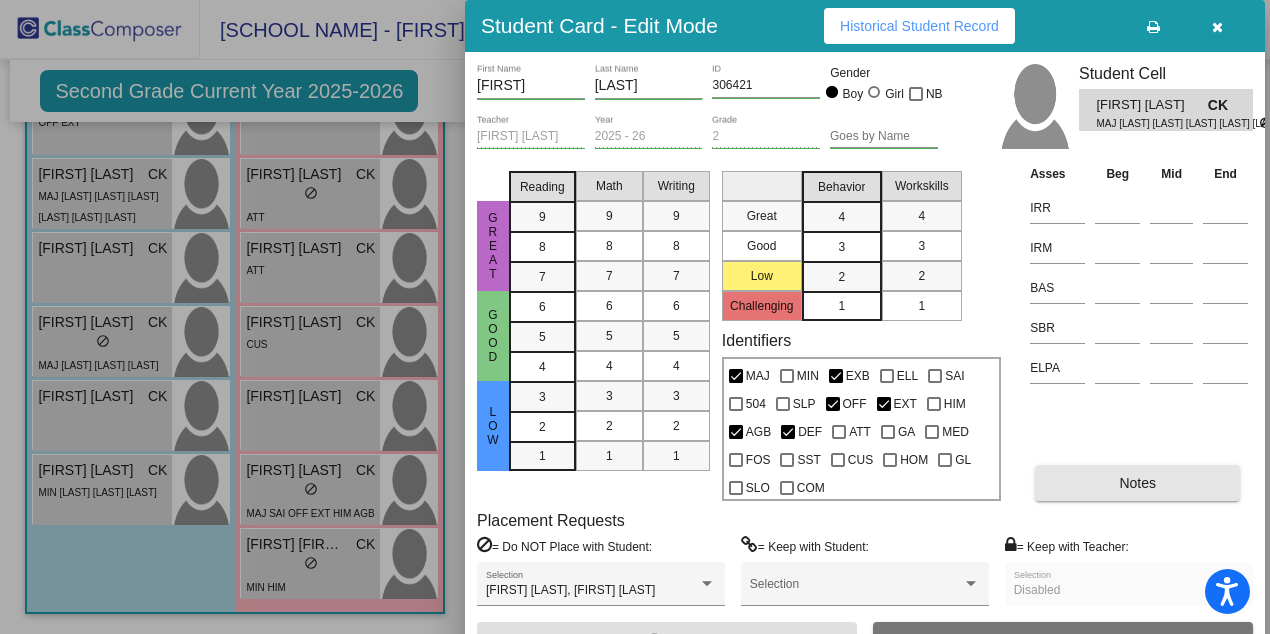 click on "Notes" at bounding box center (1137, 483) 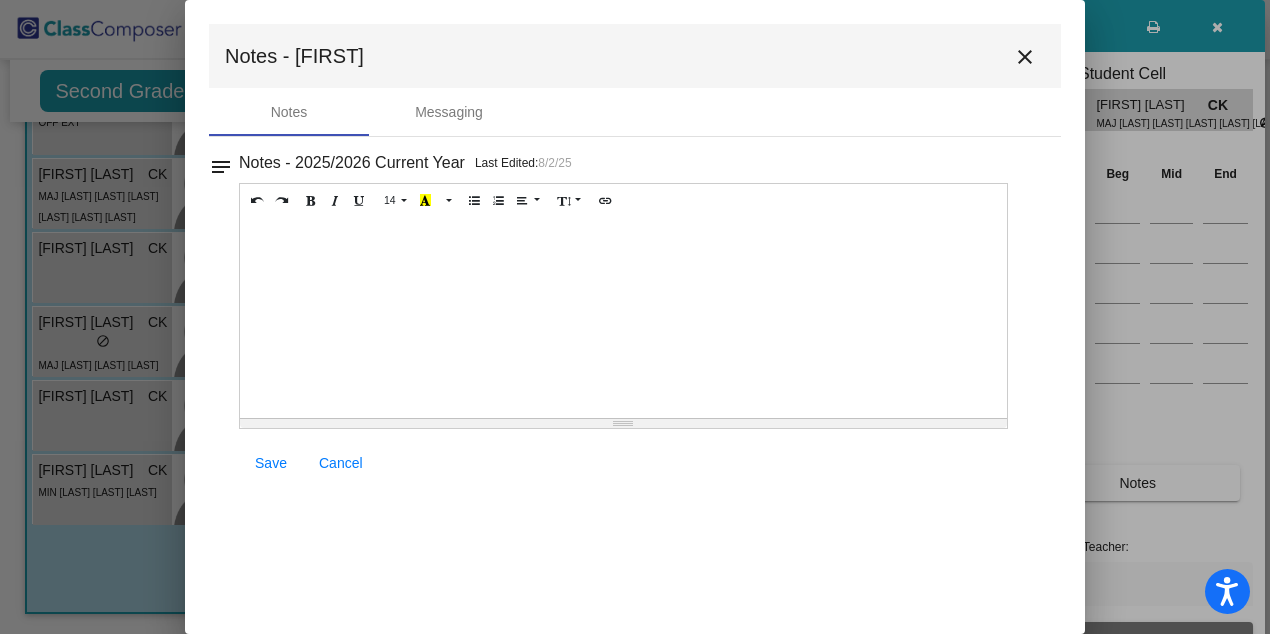 scroll, scrollTop: 0, scrollLeft: 0, axis: both 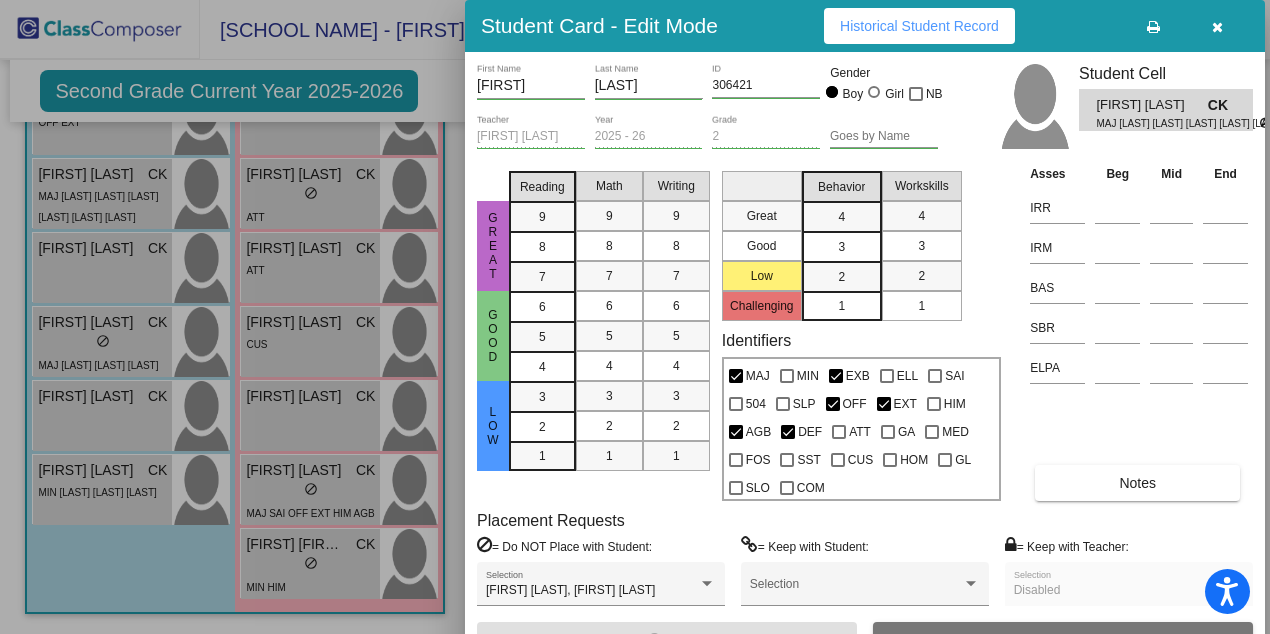 click at bounding box center [635, 317] 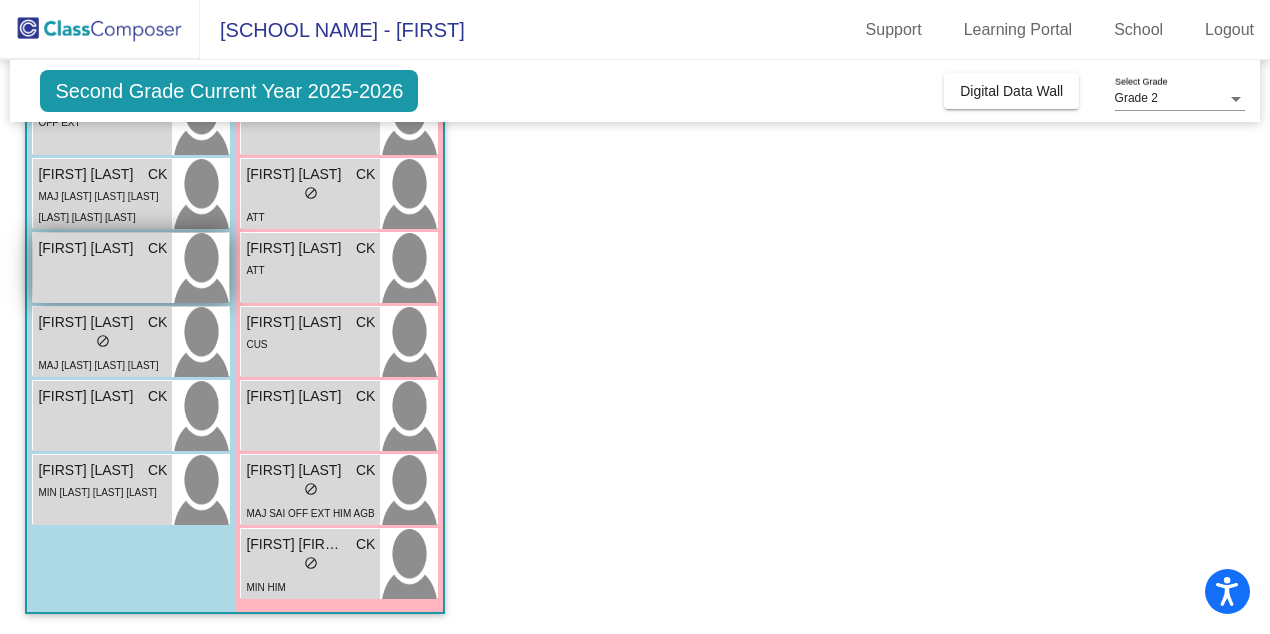 click on "[FIRST] [LAST] CK lock do_not_disturb_alt" at bounding box center (102, 268) 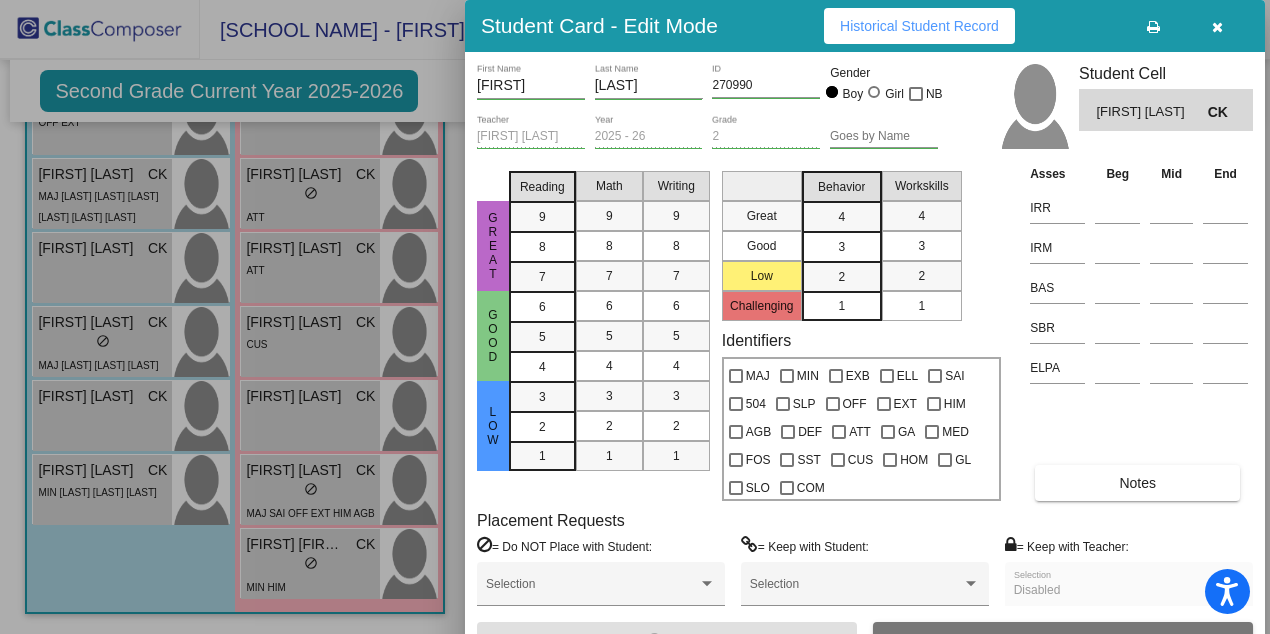 scroll, scrollTop: 0, scrollLeft: 0, axis: both 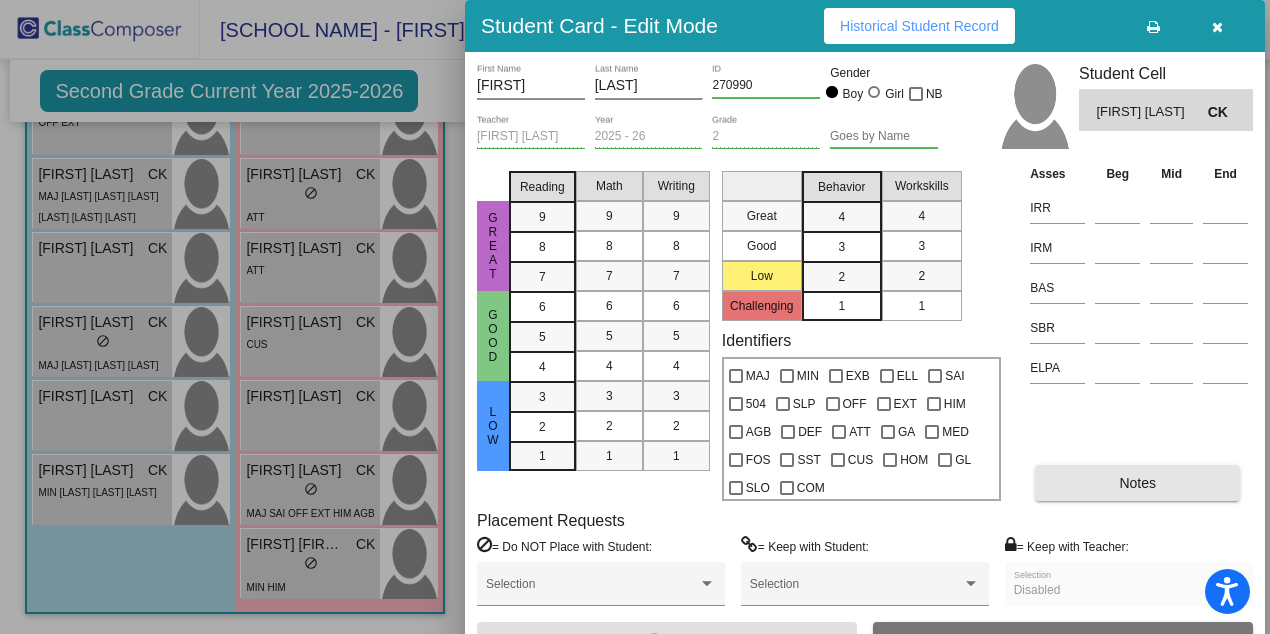 click on "Notes" at bounding box center (1137, 483) 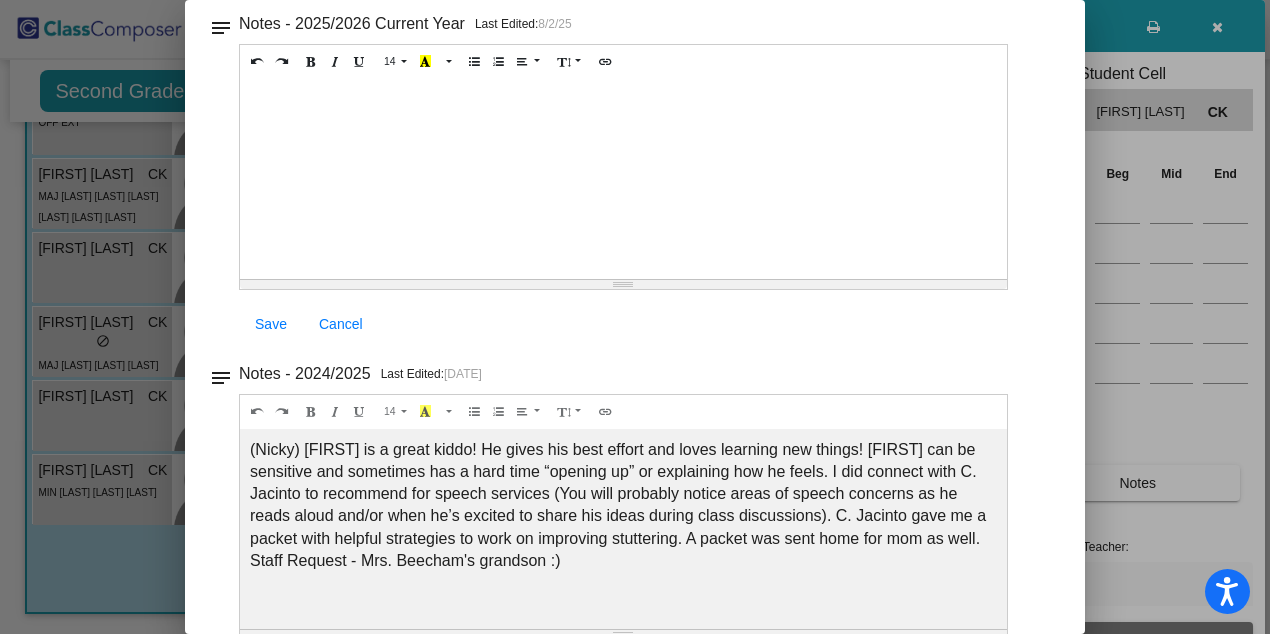 scroll, scrollTop: 0, scrollLeft: 0, axis: both 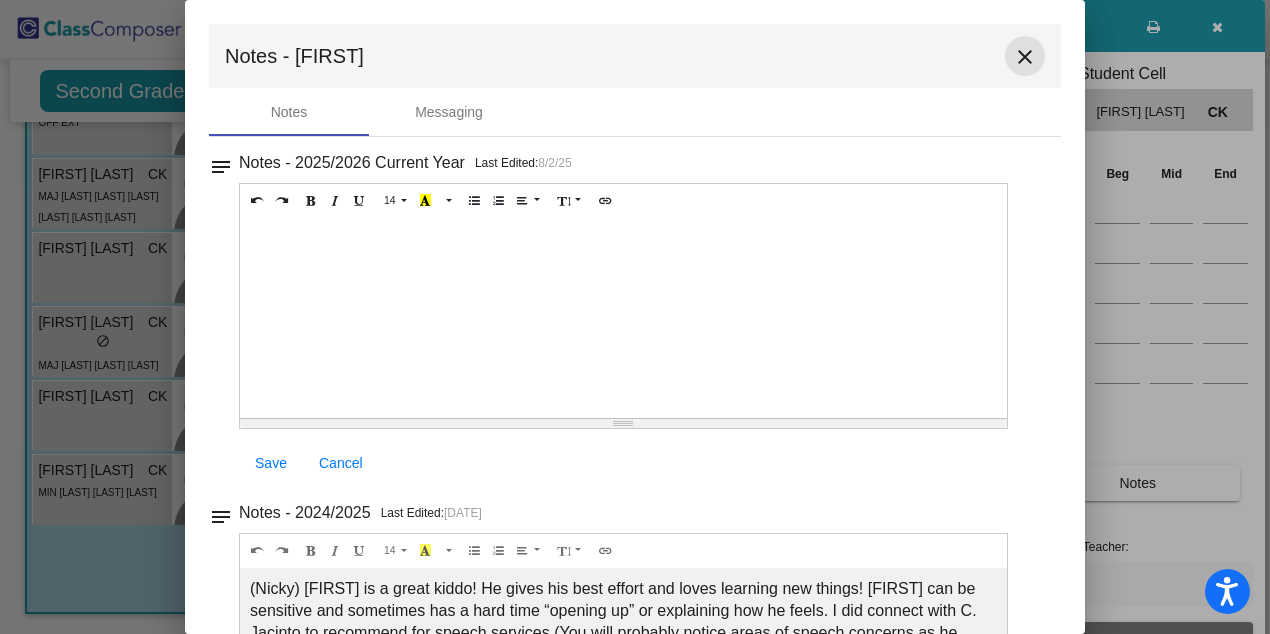 click on "close" at bounding box center (1025, 57) 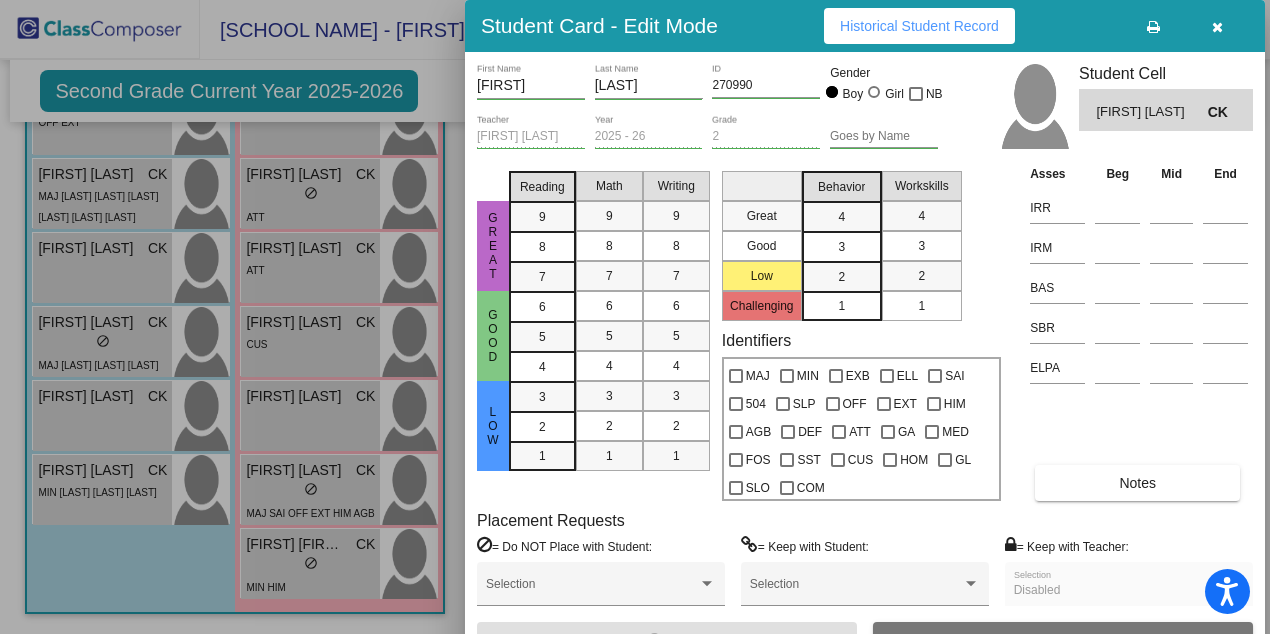 click at bounding box center [635, 317] 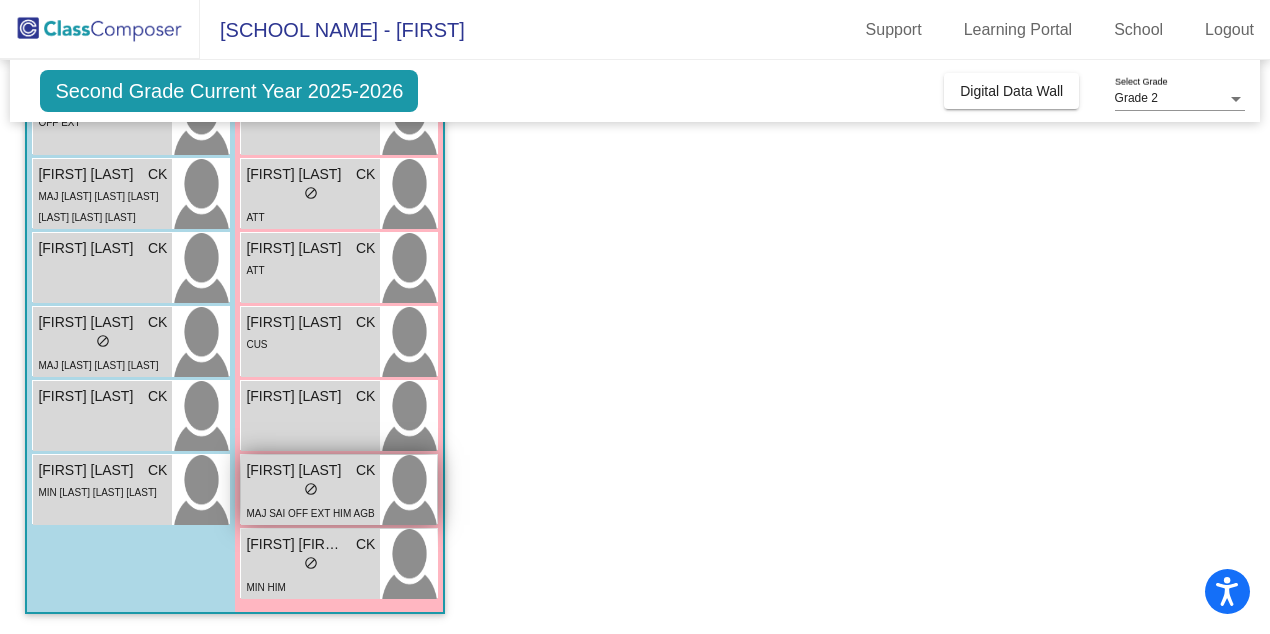 click on "do_not_disturb_alt" at bounding box center (311, 489) 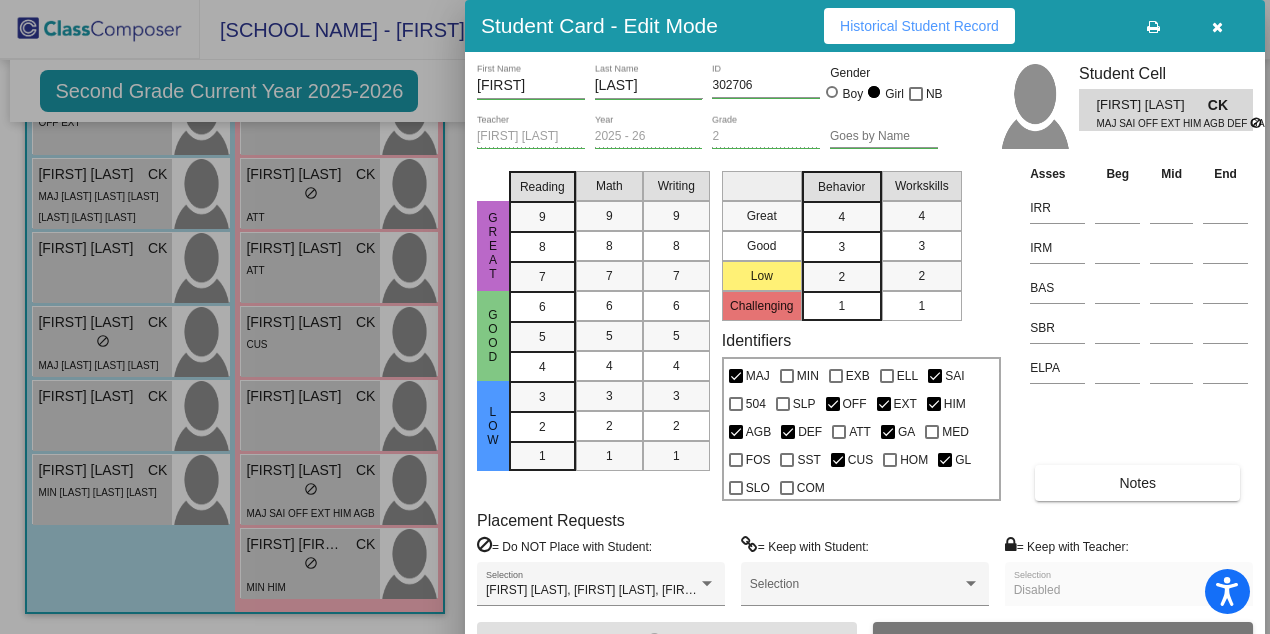 click on "Notes" at bounding box center [1137, 483] 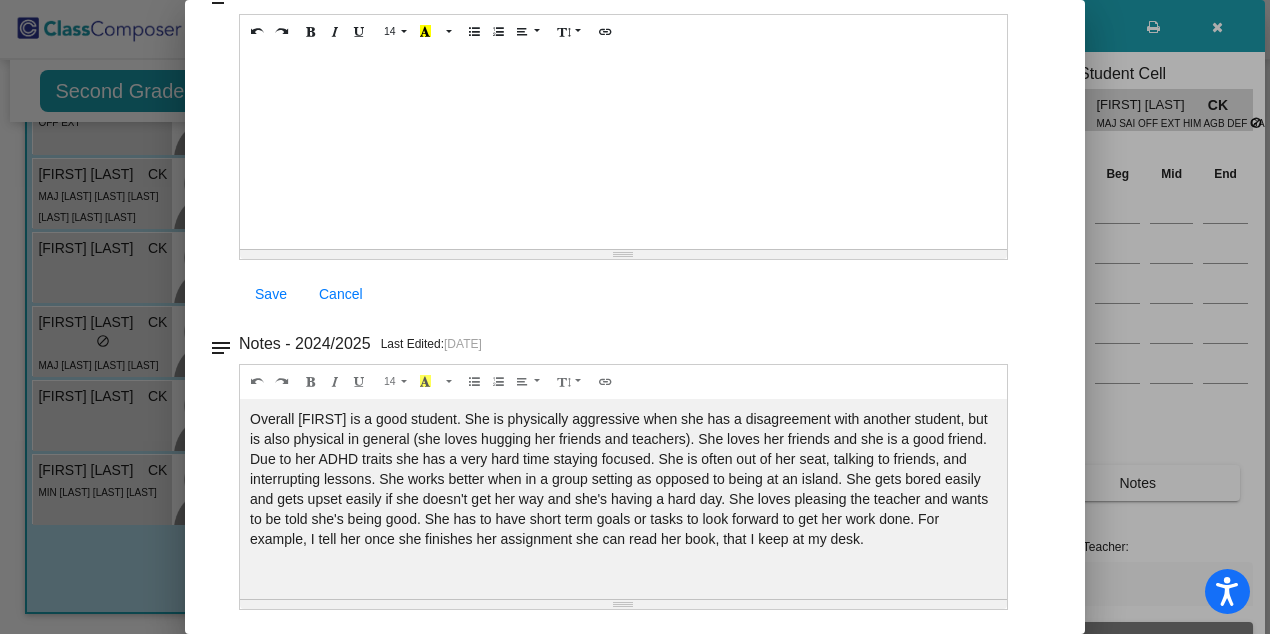 scroll, scrollTop: 0, scrollLeft: 0, axis: both 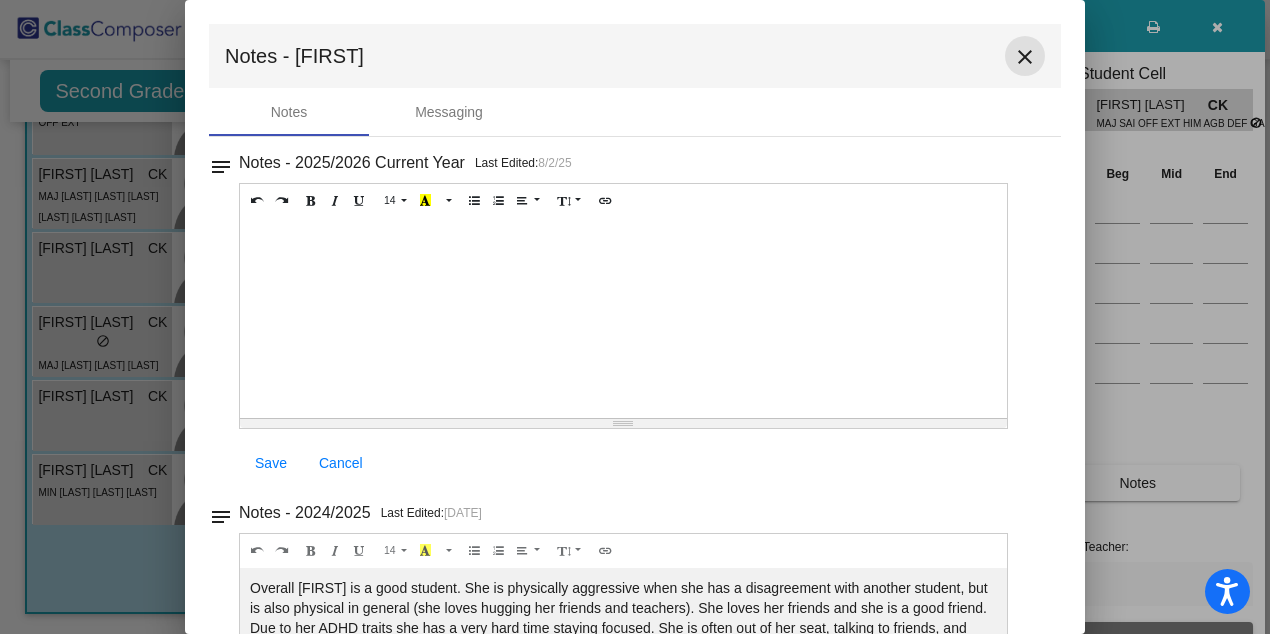 click on "close" at bounding box center (1025, 57) 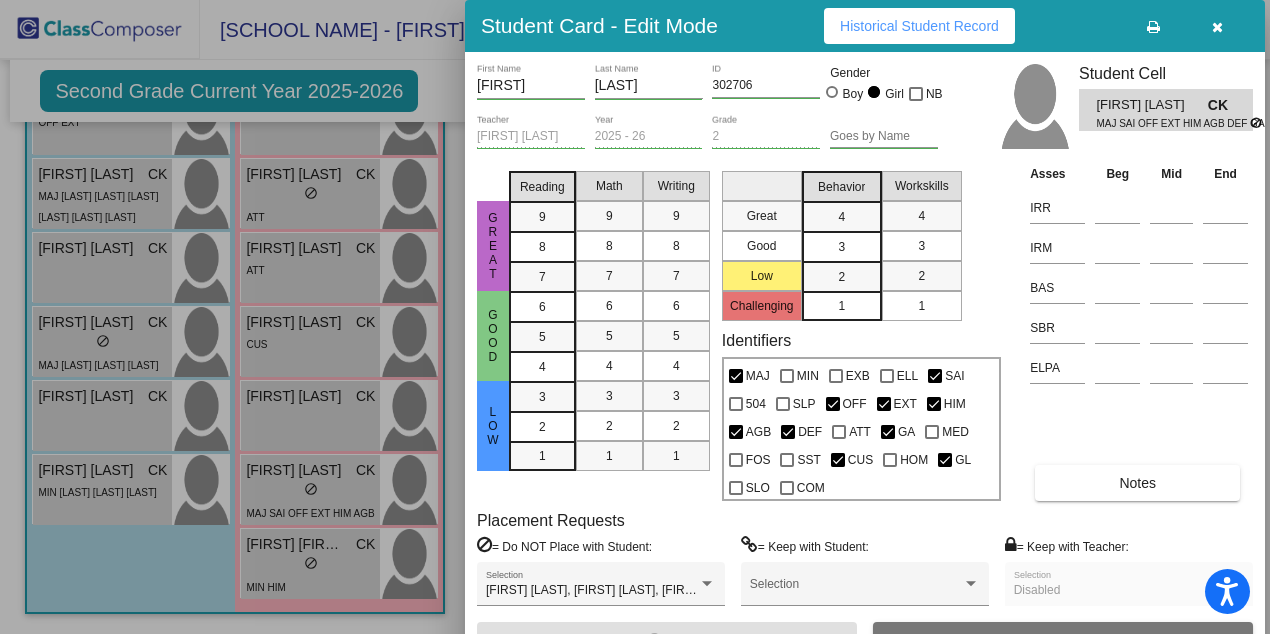 click at bounding box center (635, 317) 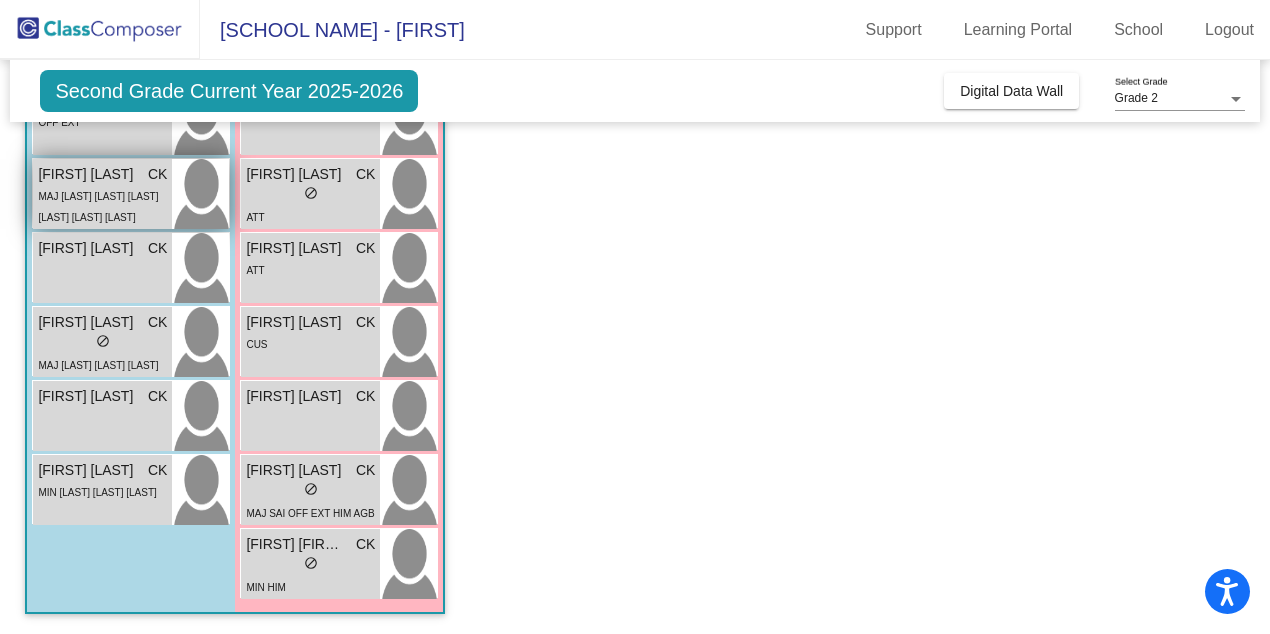 click on "[FIRST] [LAST]" at bounding box center (88, 174) 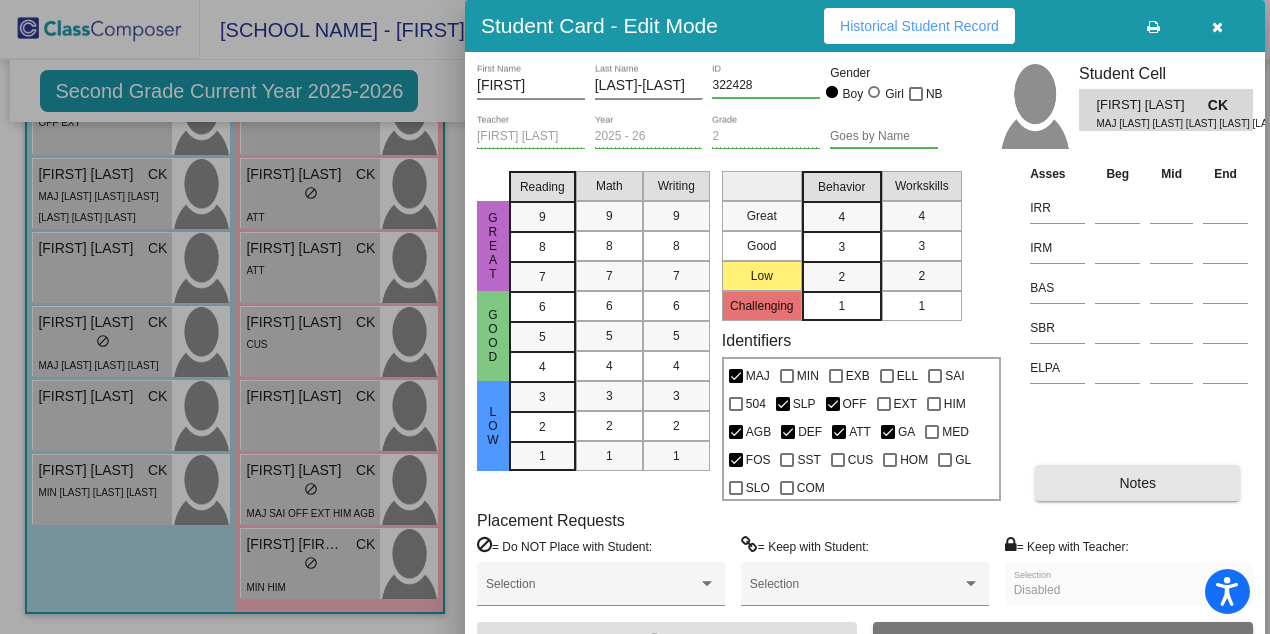 click on "Notes" at bounding box center (1137, 483) 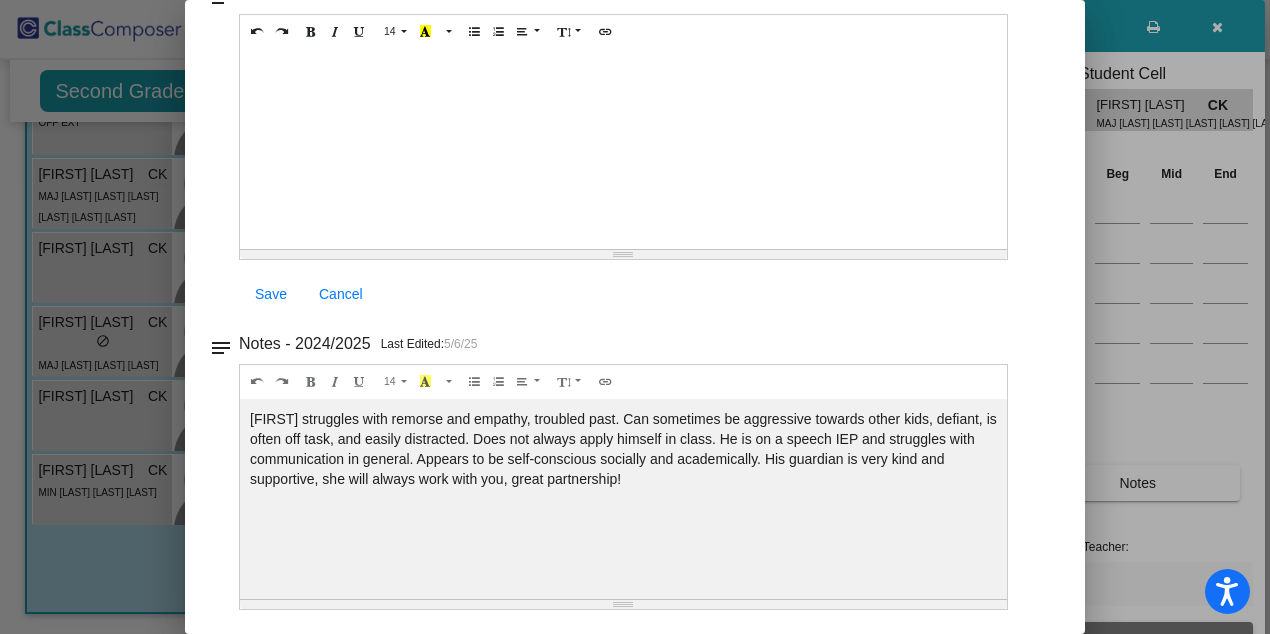 scroll, scrollTop: 0, scrollLeft: 0, axis: both 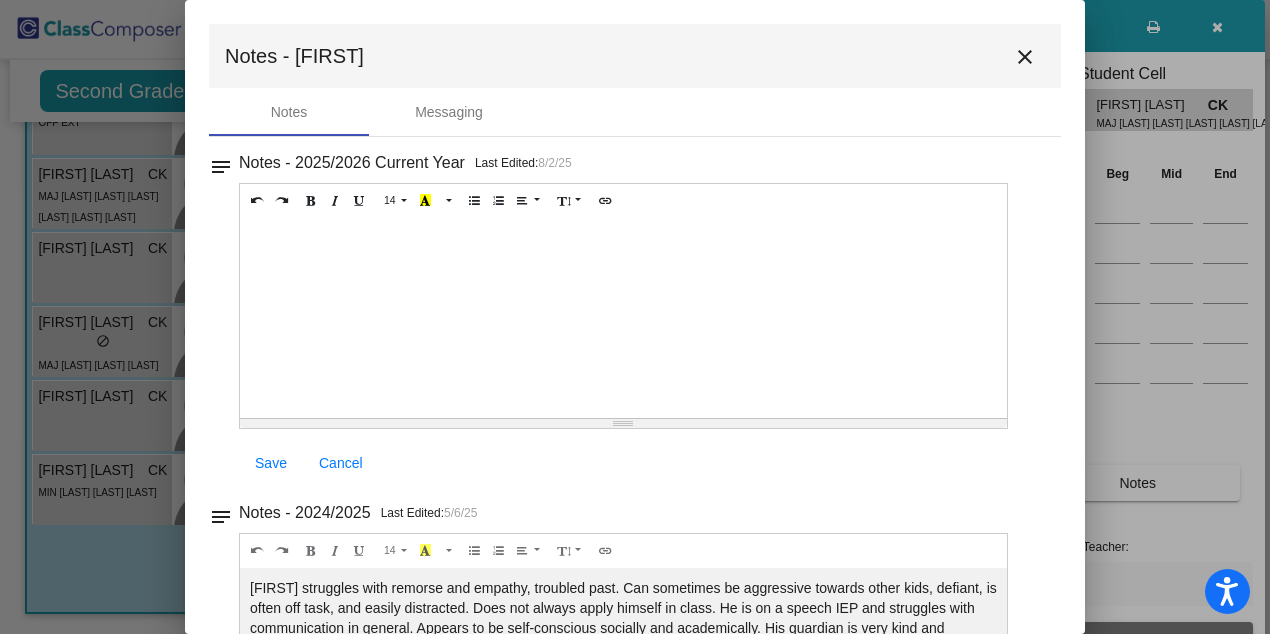 click on "close" at bounding box center (1025, 57) 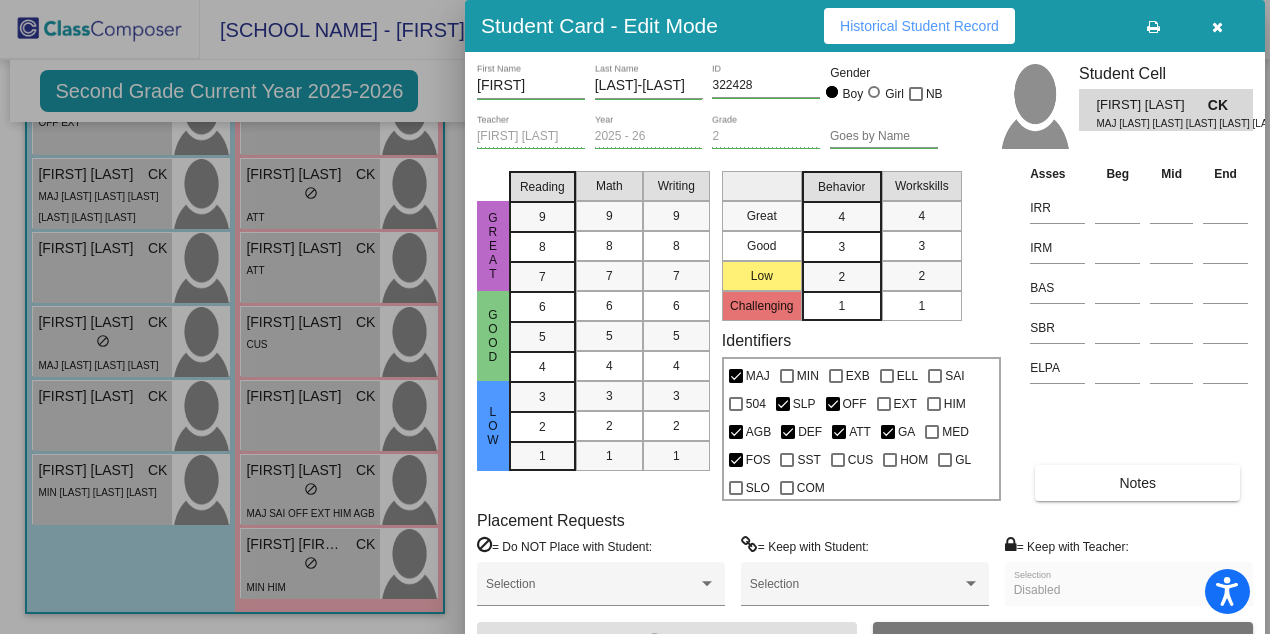 click at bounding box center [635, 317] 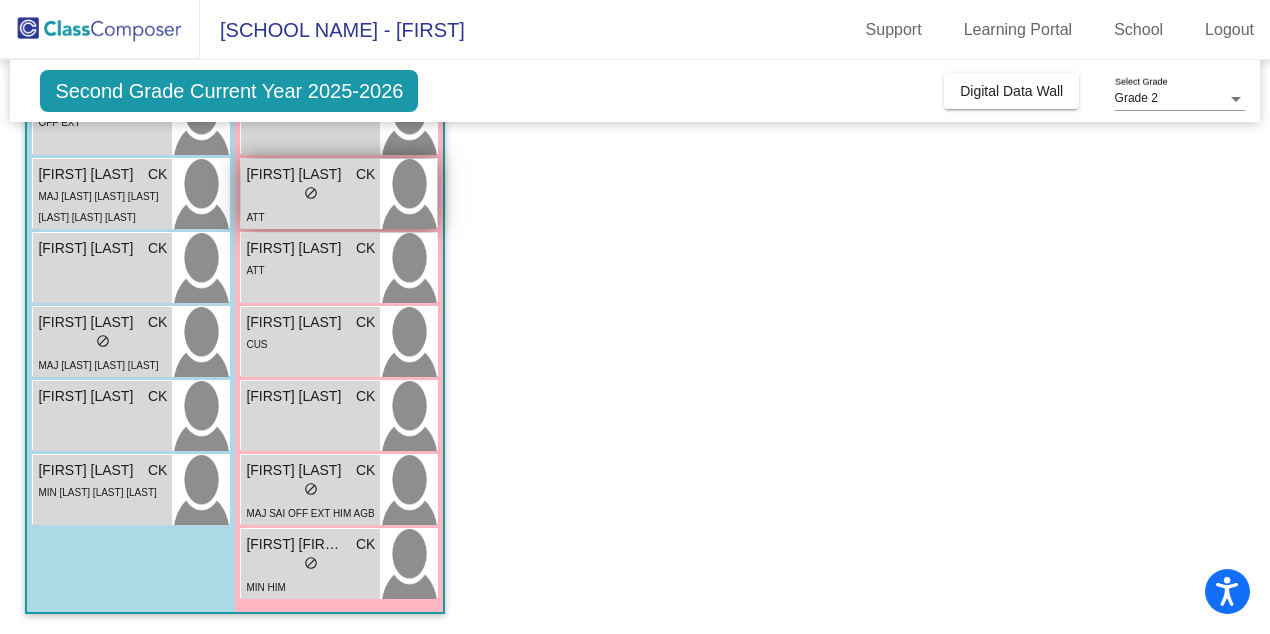 click on "[FIRST] [LAST] CK lock do_not_disturb_alt" at bounding box center [310, 194] 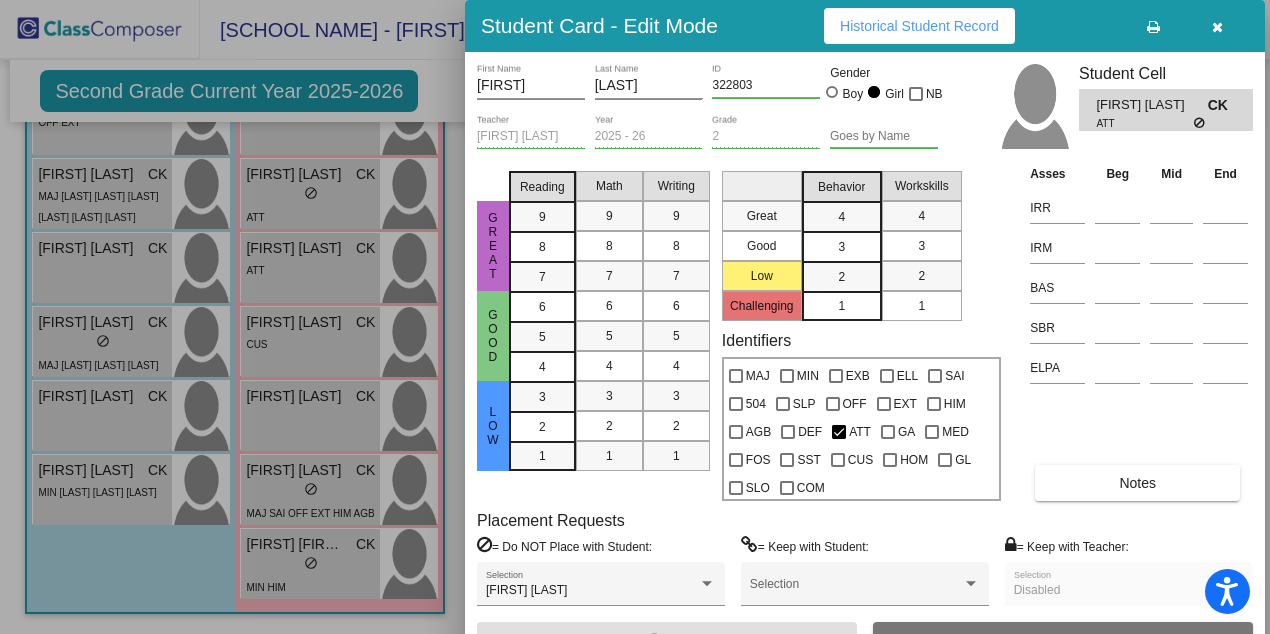 scroll, scrollTop: 0, scrollLeft: 0, axis: both 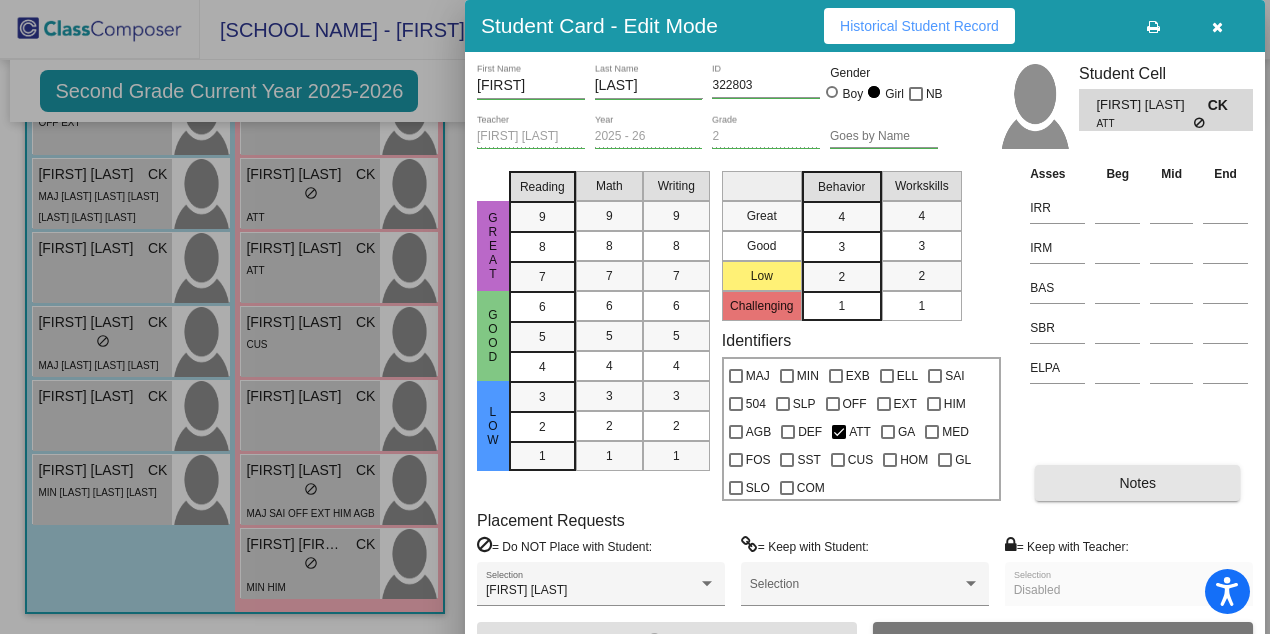 click on "Notes" at bounding box center [1137, 483] 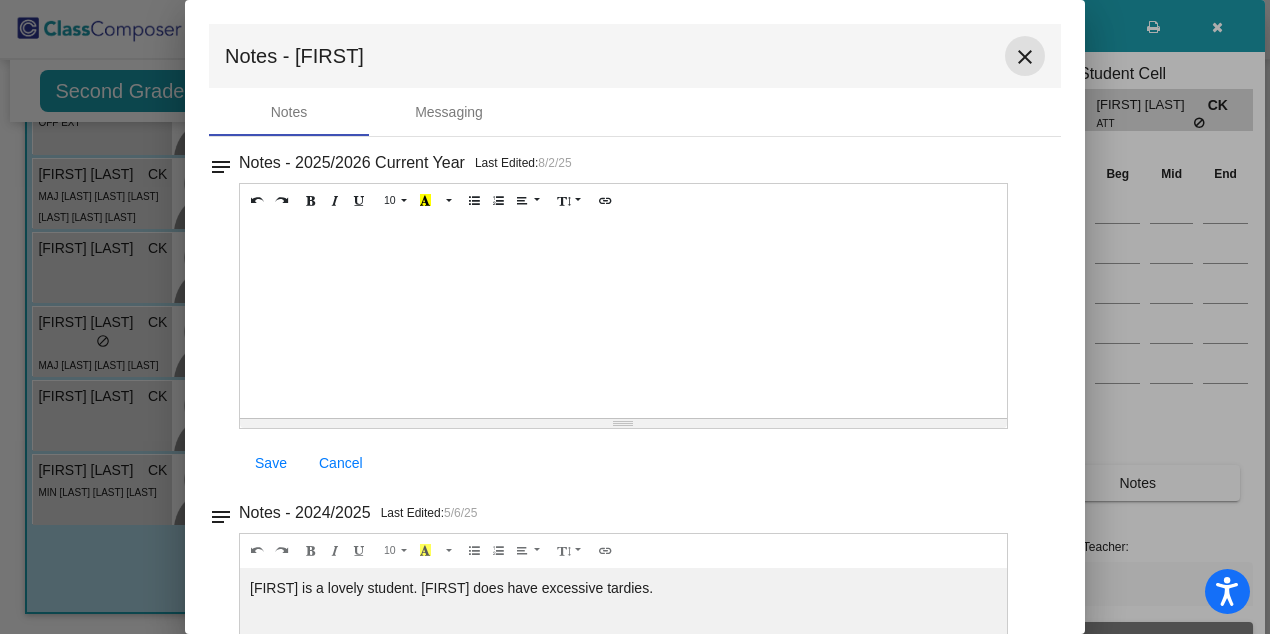 click on "close" at bounding box center [1025, 57] 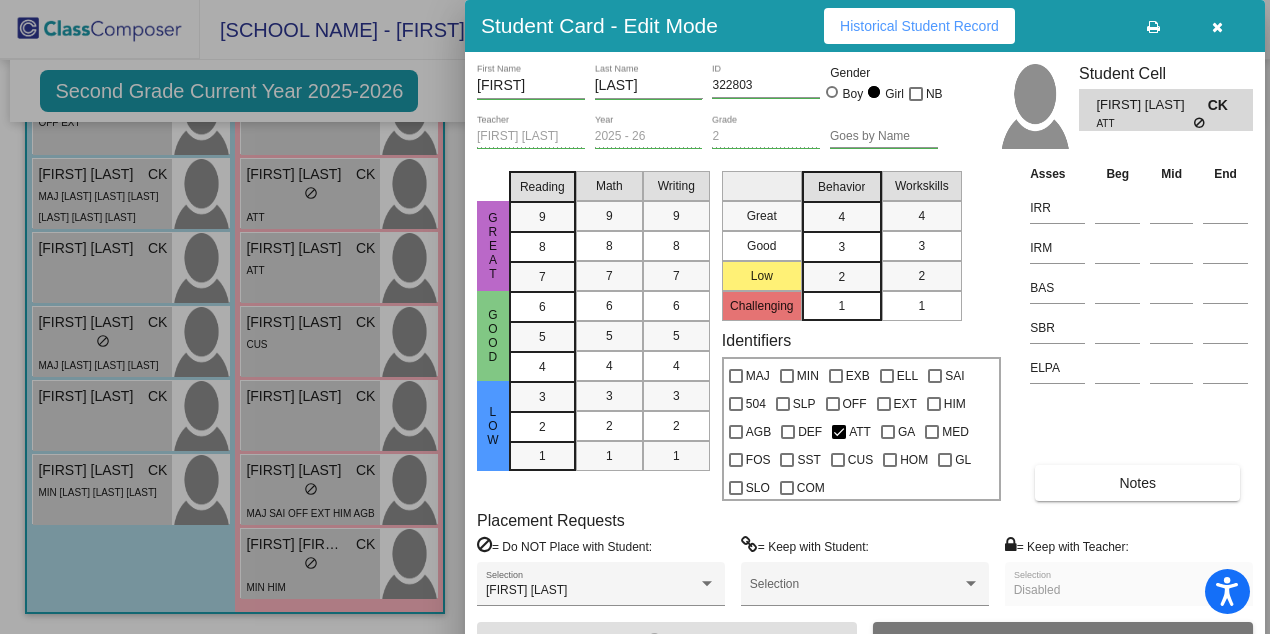 click at bounding box center [635, 317] 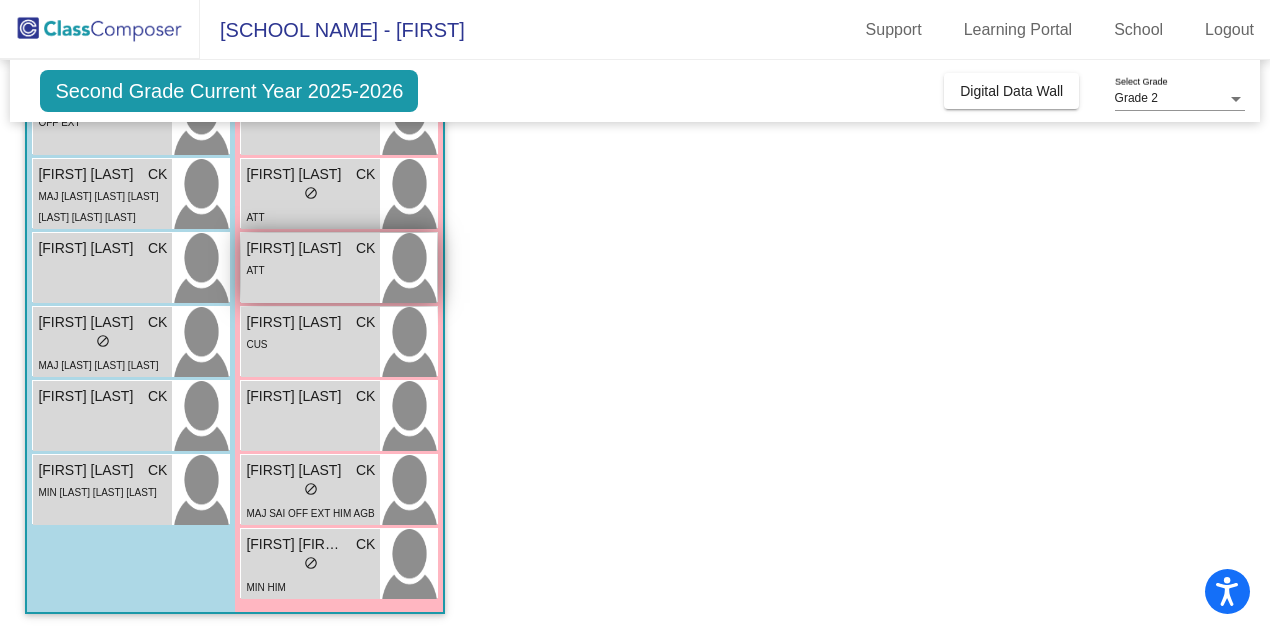 click on "ATT" at bounding box center [310, 269] 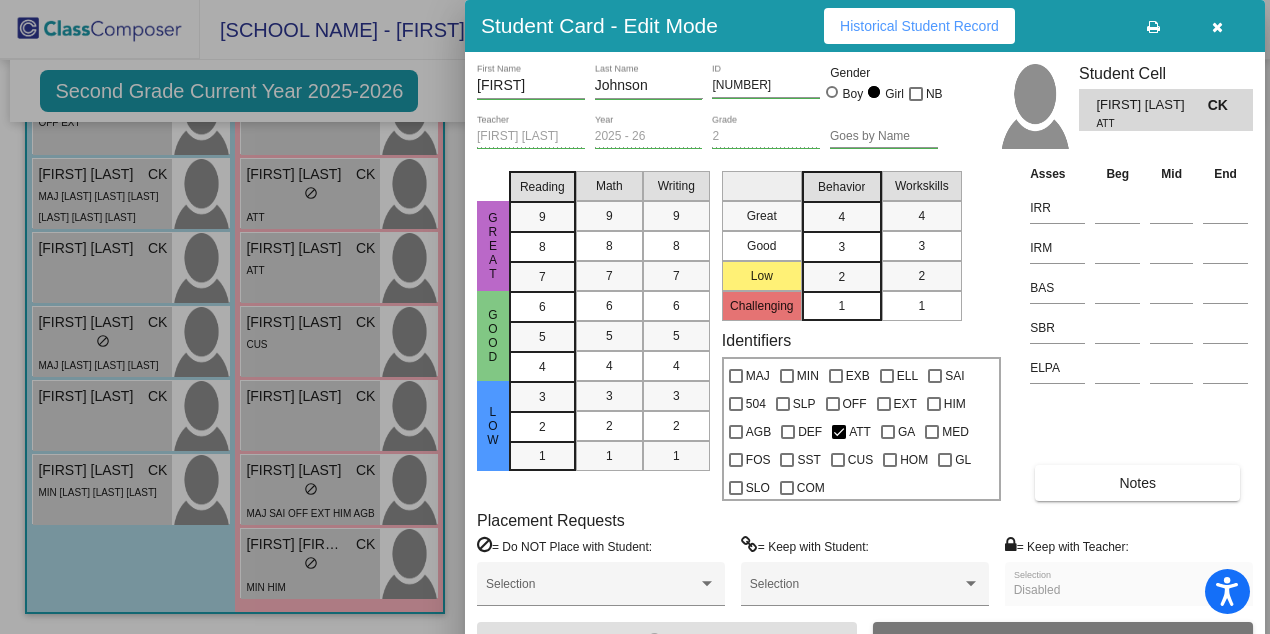 click on "Notes" at bounding box center (1137, 483) 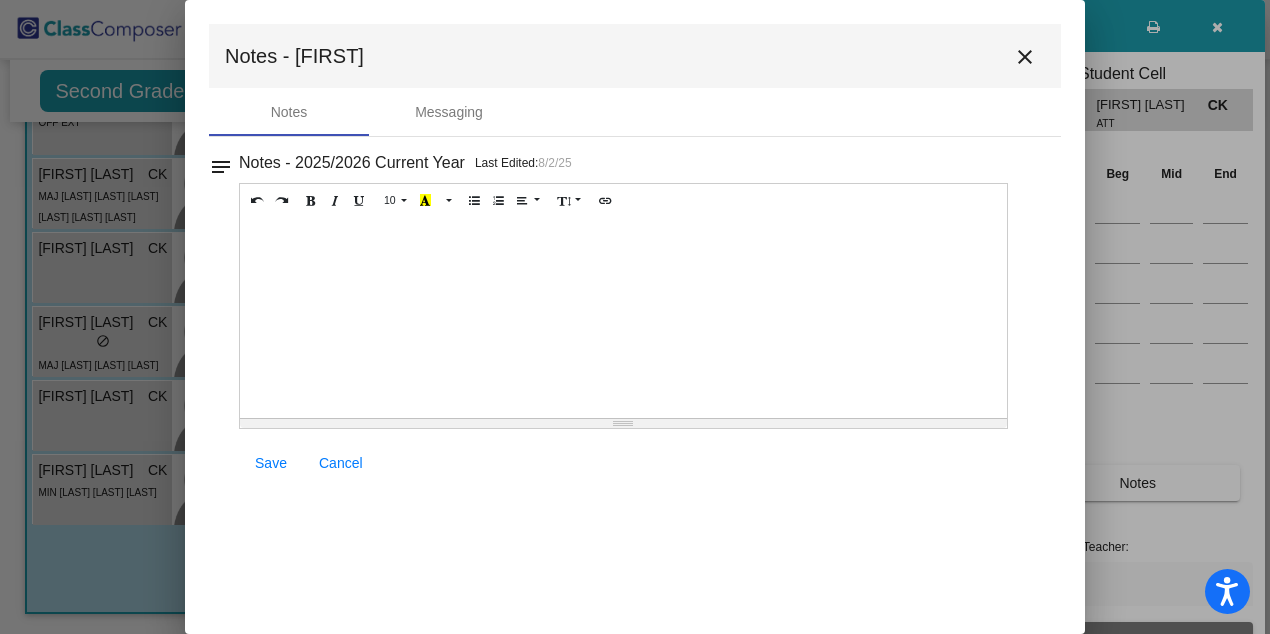 scroll, scrollTop: 0, scrollLeft: 0, axis: both 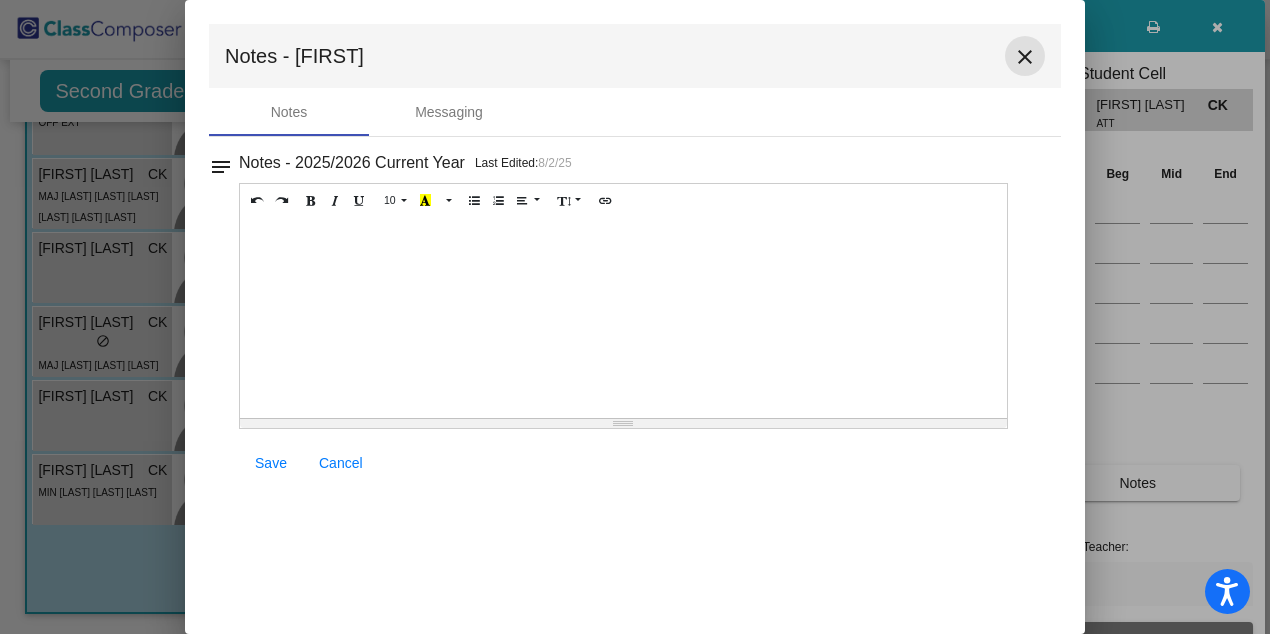 click on "close" at bounding box center (1025, 57) 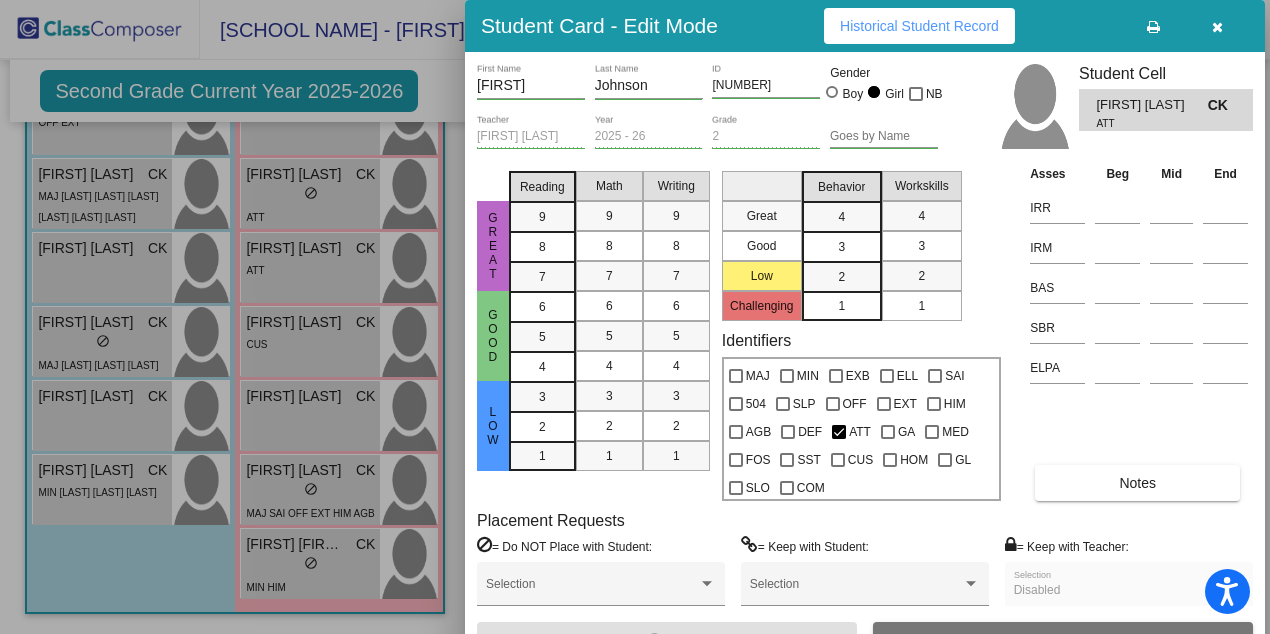 click at bounding box center (635, 317) 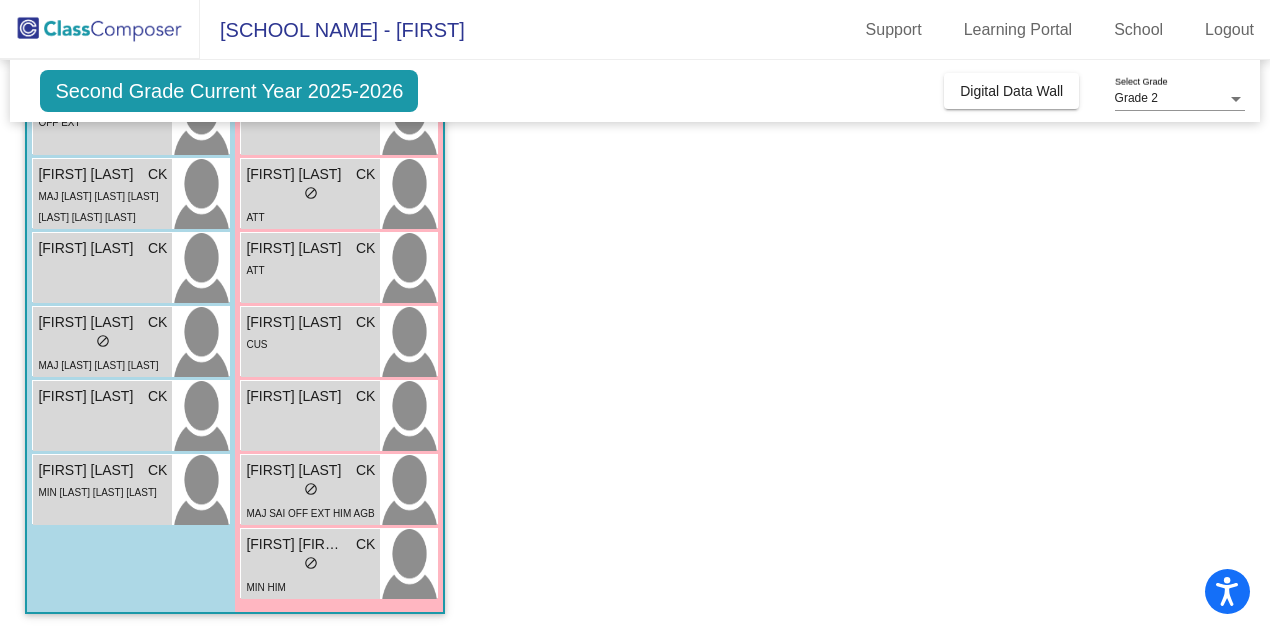 click on "[FIRST] [LAST] CK lock do_not_disturb_alt" at bounding box center [310, 416] 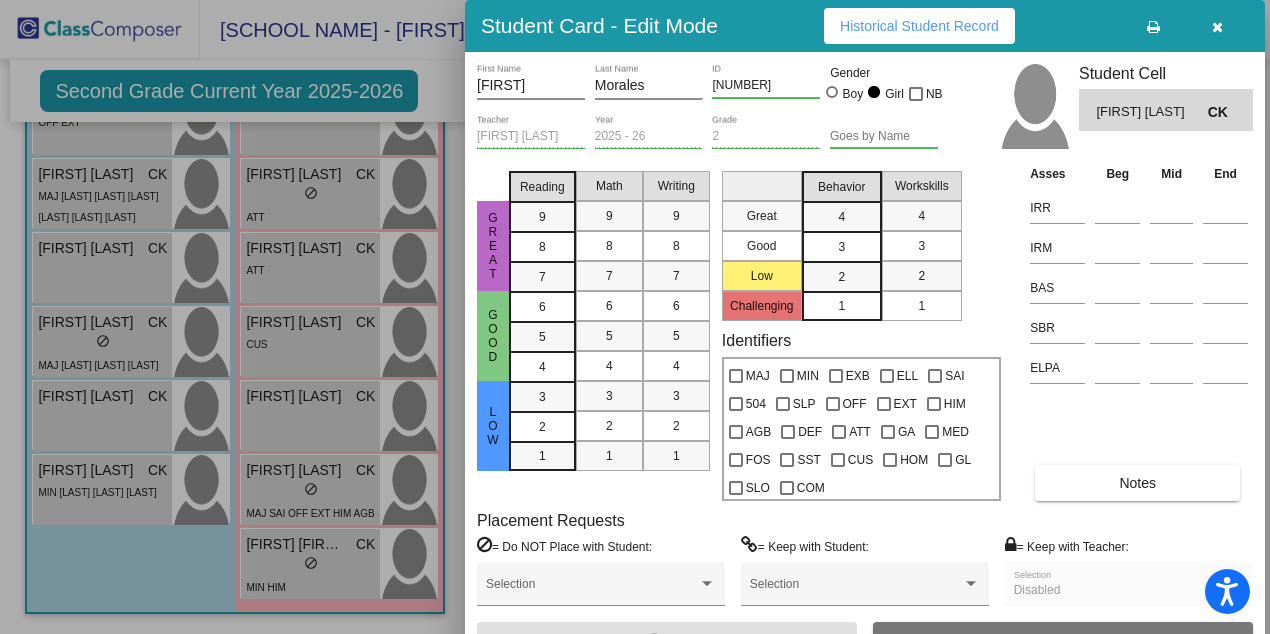 scroll, scrollTop: 0, scrollLeft: 0, axis: both 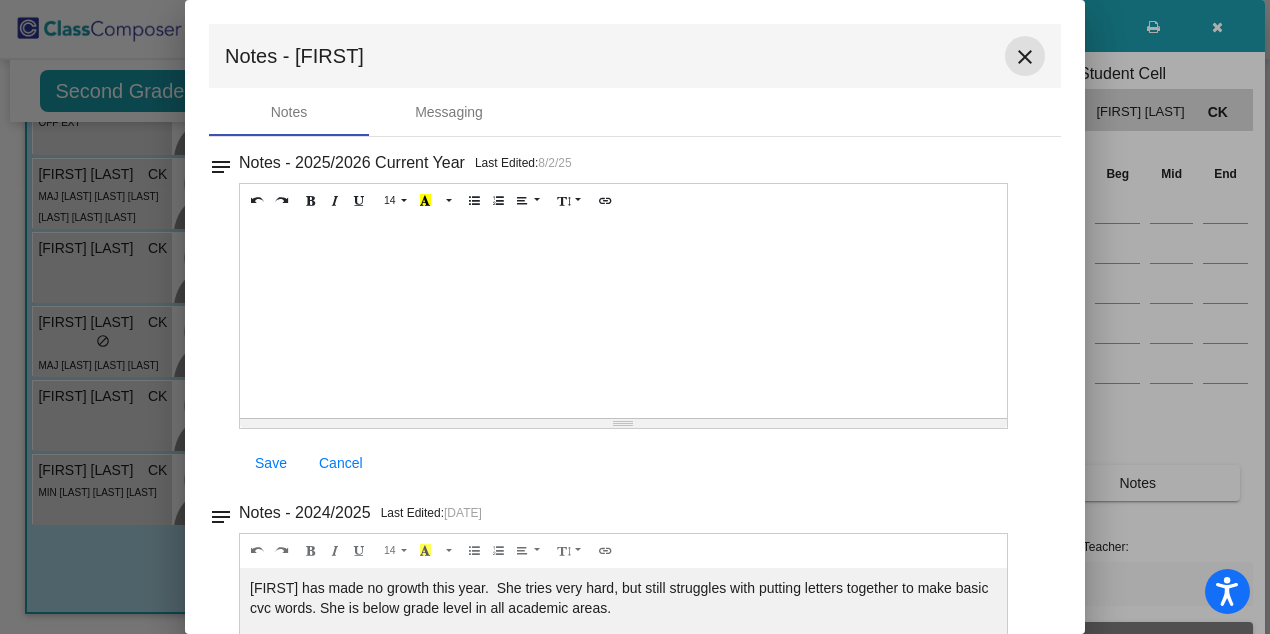 click on "close" at bounding box center (1025, 57) 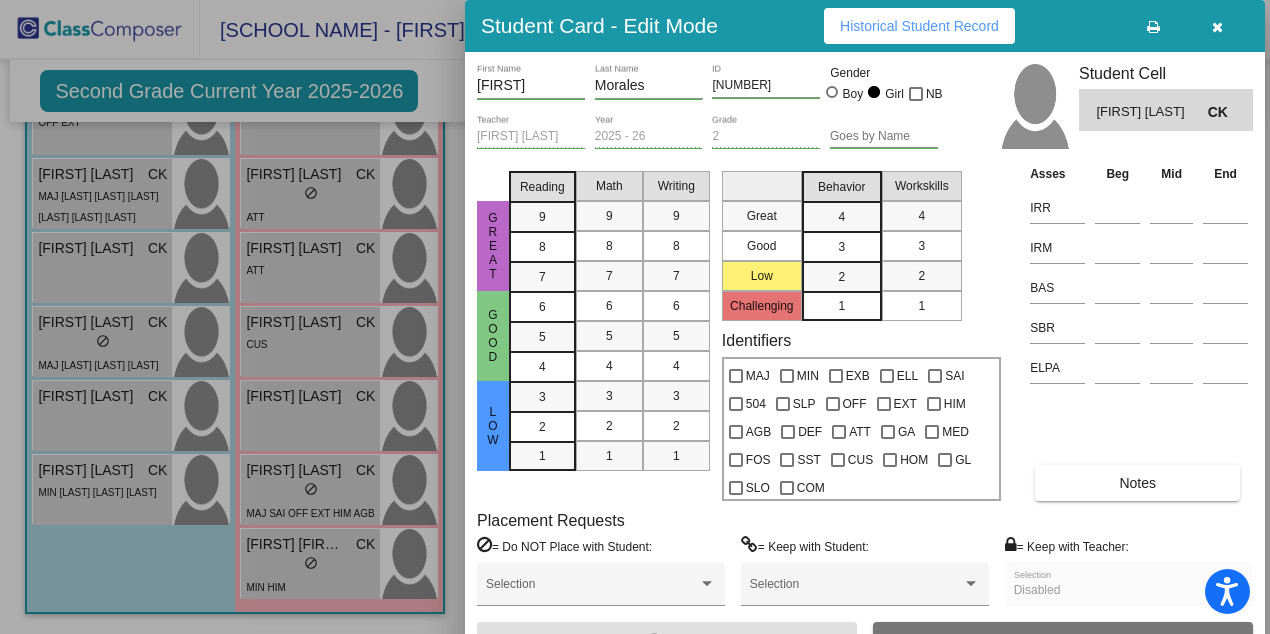 click on "[FIRST] First Name [LAST] Last Name [NUMBER] ID Gender   Boy   Girl   NB [FIRST] [LAST] Teacher 2025 - 26 Year 2 Grade Goes by Name Student Cell [FIRST] [LAST] CK Great   Good   Low  Reading 9 8 7 6 5 4 3 2 1 Math 9 8 7 6 5 4 3 2 1 Writing 9 8 7 6 5 4 3 2 1 Great Good Low Challenging Behavior 4 3 2 1 Workskills 4 3 2 1 Identifiers   MAJ   MIN   EXB   ELL   SAI   504   SLP   OFF   EXT   HIM   AGB   DEF   ATT   GA   MED   FOS   SST   CUS   HOM   GL   SLO   COM Asses Beg Mid End IRR IRM BAS SBR ELPA  Notes  Placement Requests  = Do NOT Place with Student:   Selection  = Keep with Student:   Selection  = Keep with Teacher: Disabled Selection  Save   Archive" at bounding box center (865, 361) 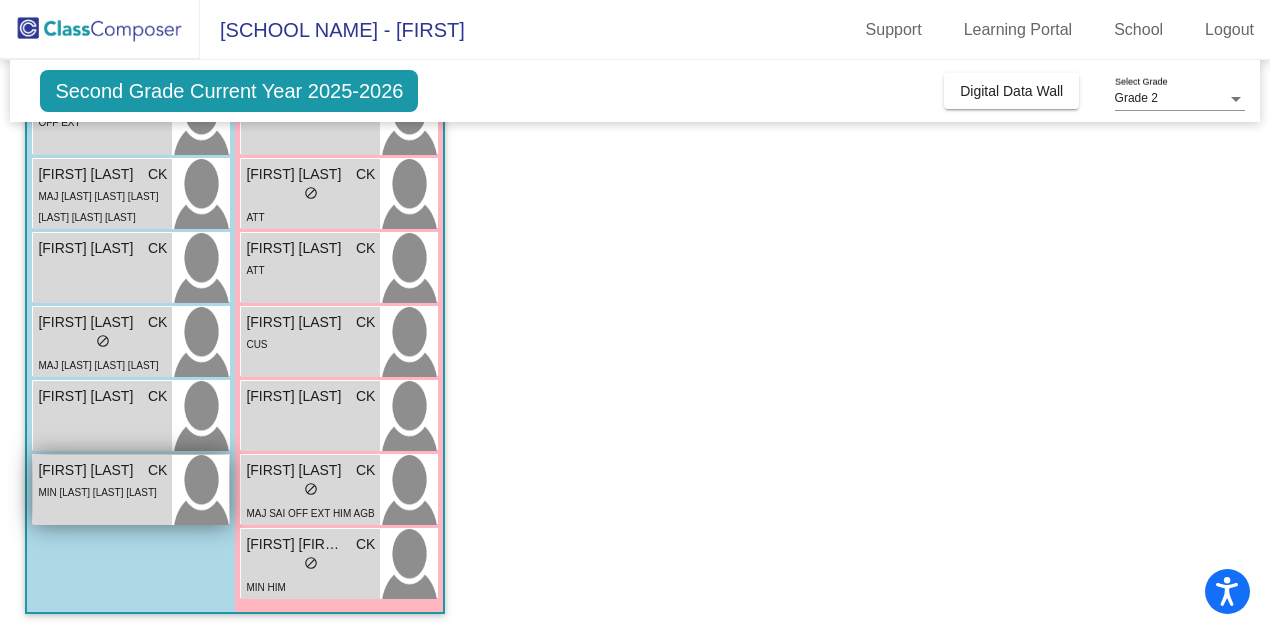 click at bounding box center (200, 490) 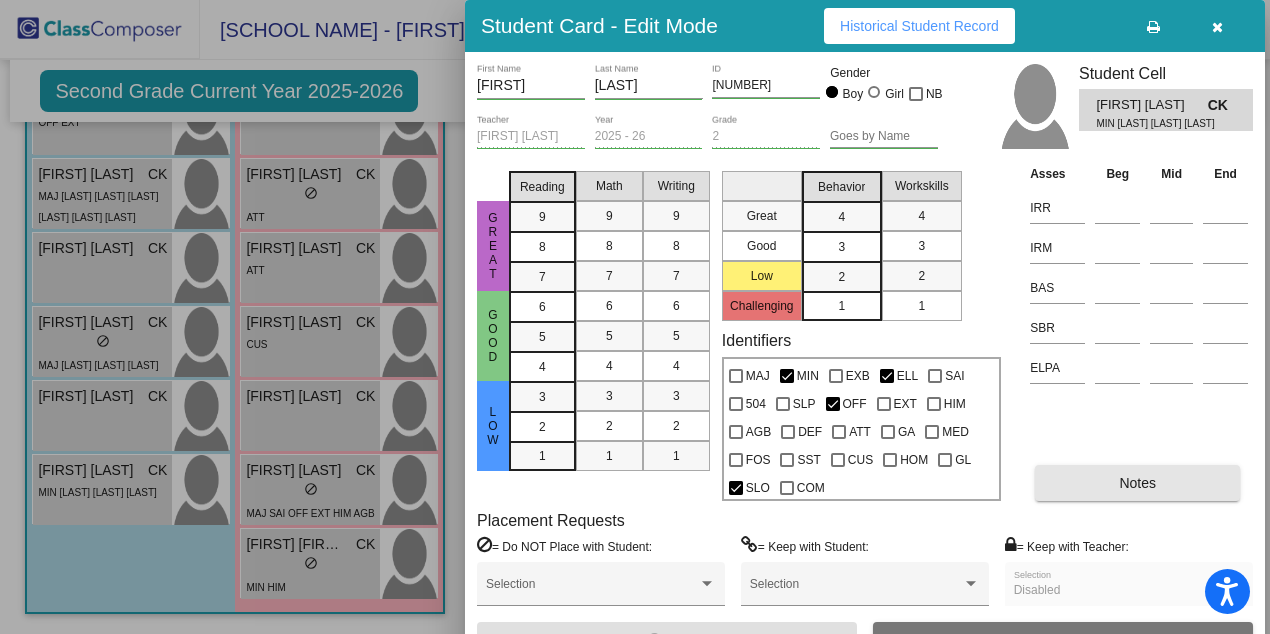 click on "Notes" at bounding box center [1137, 483] 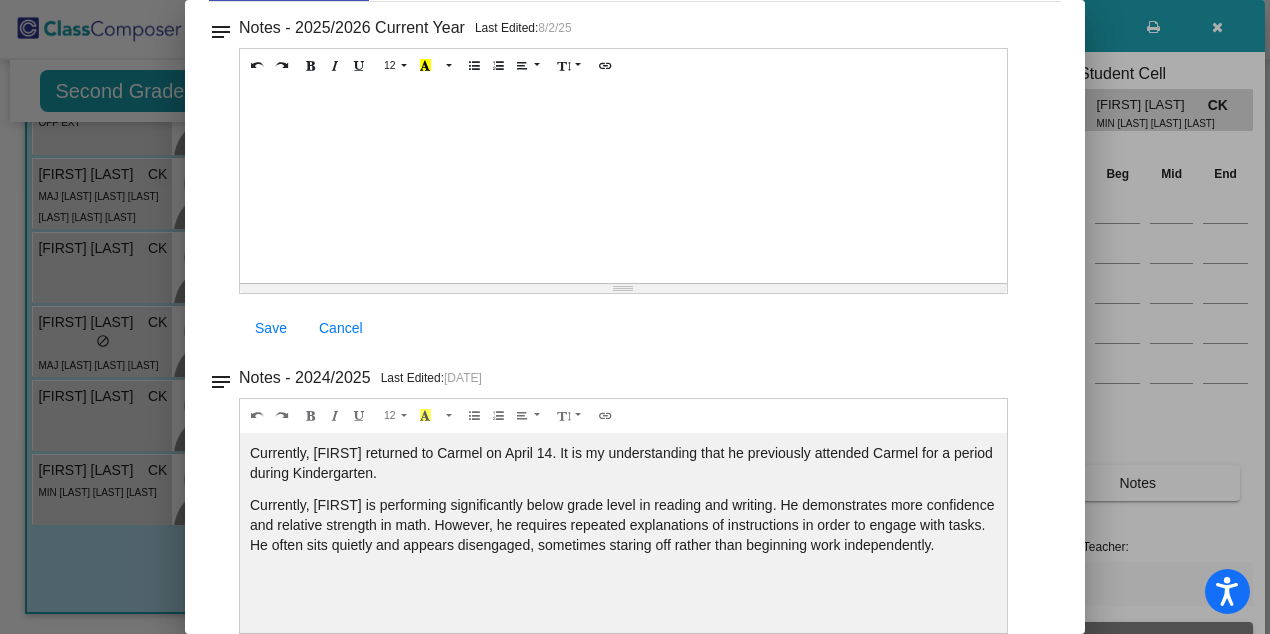 scroll, scrollTop: 0, scrollLeft: 0, axis: both 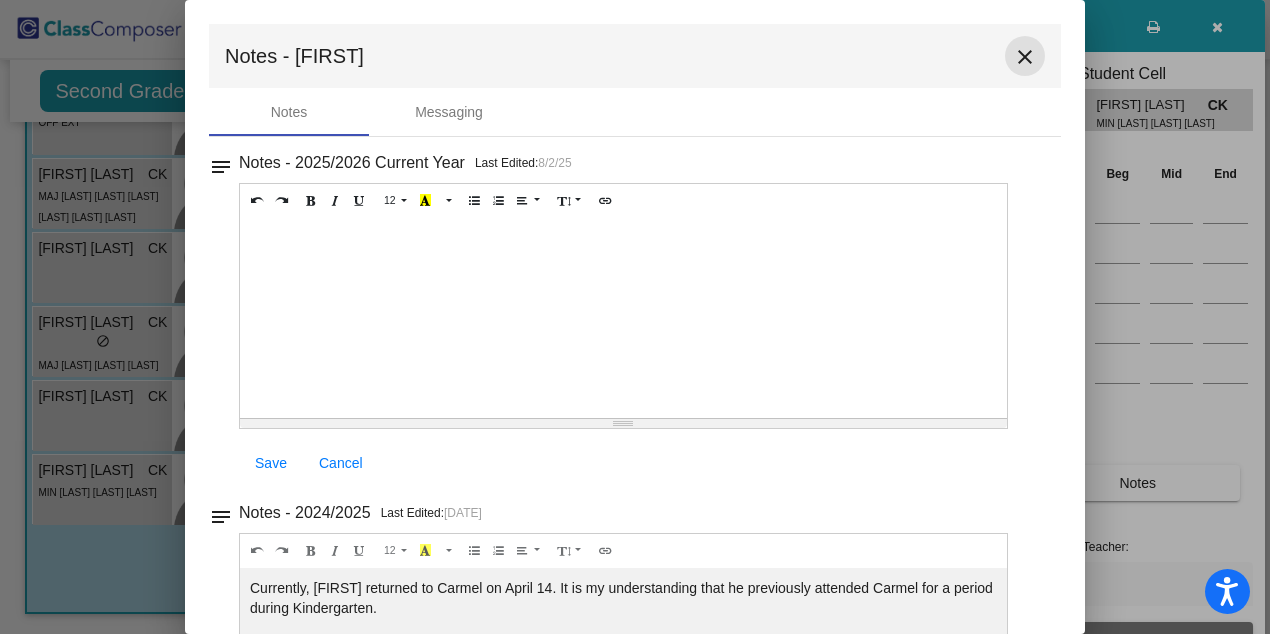 click on "close" at bounding box center [1025, 57] 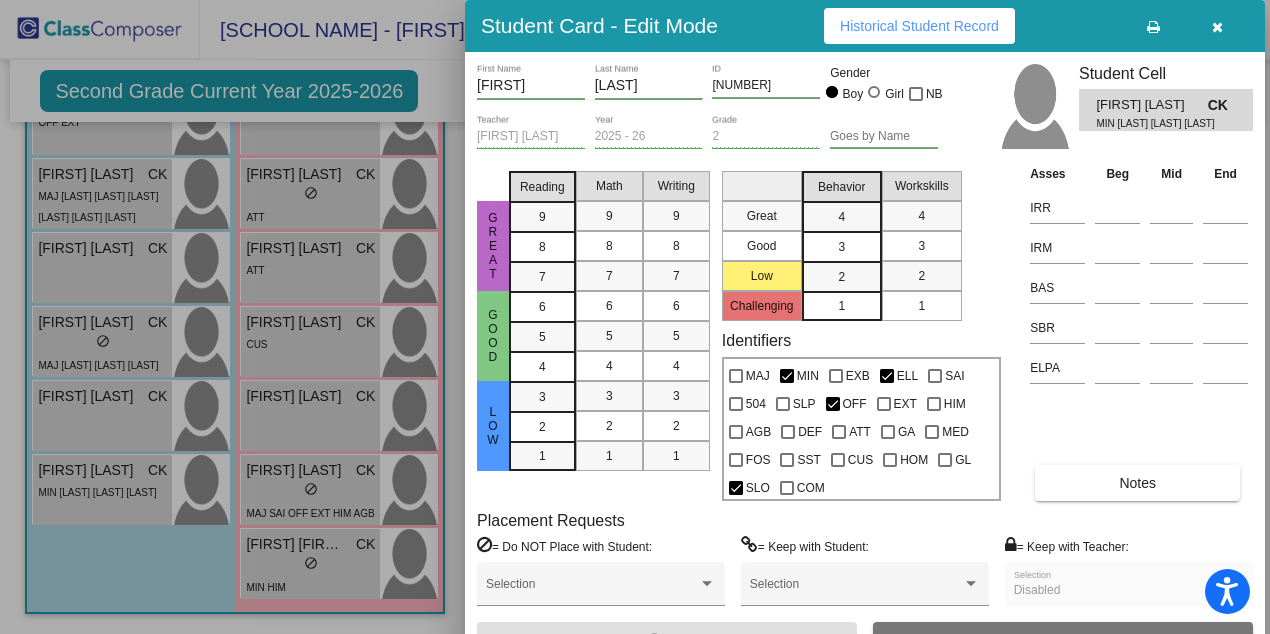 click at bounding box center [635, 317] 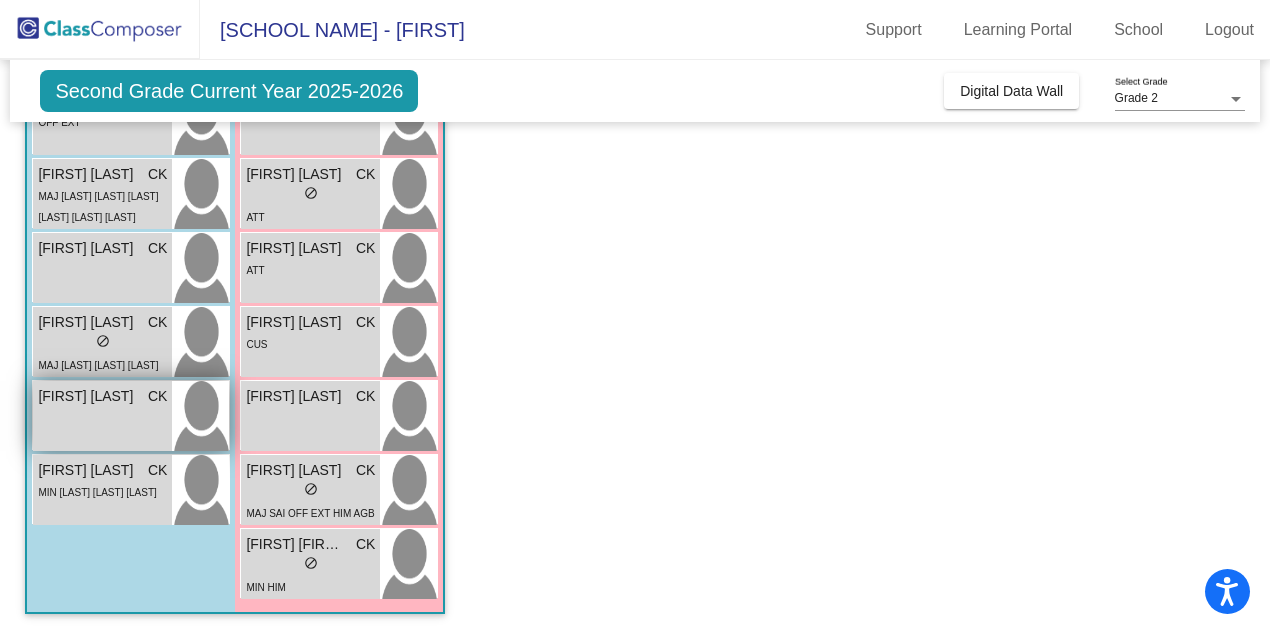 click on "[FIRST] [LAST] CK lock do_not_disturb_alt" at bounding box center (102, 416) 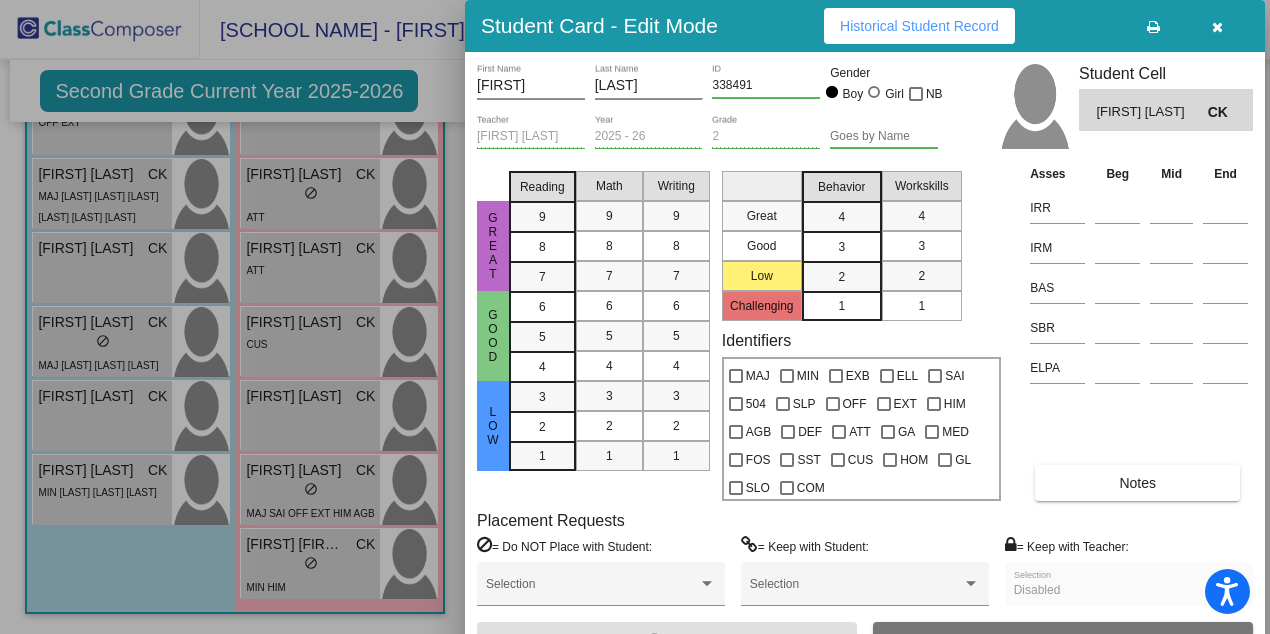 click on "Notes" at bounding box center (1137, 483) 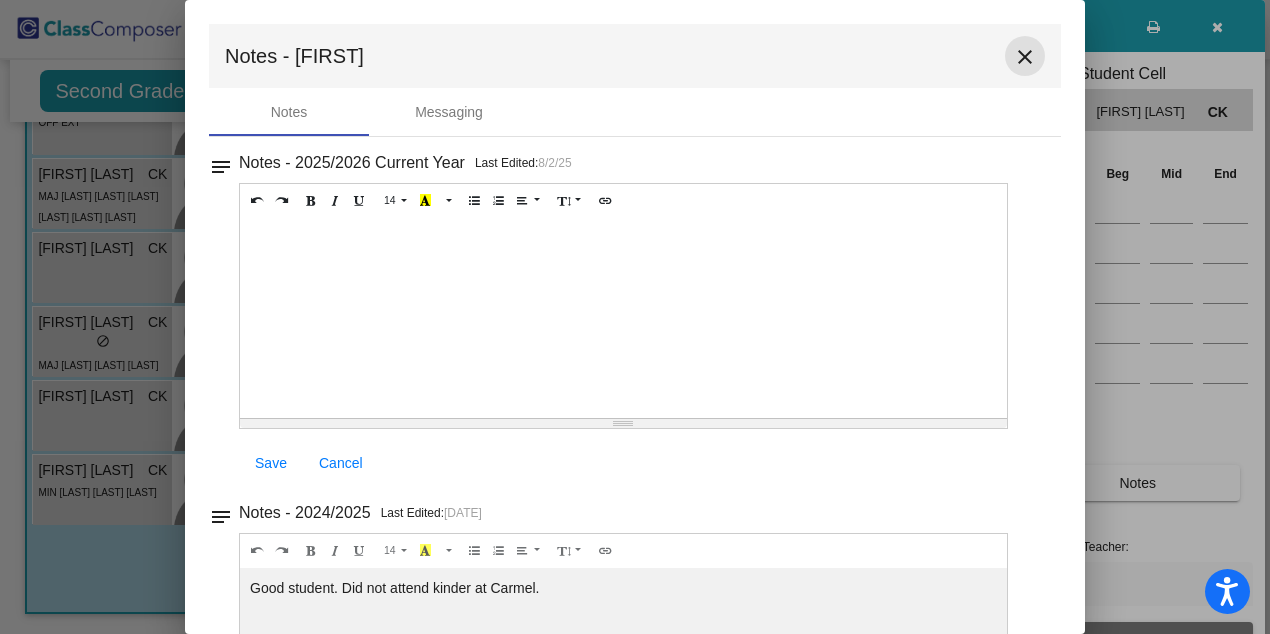click on "close" at bounding box center (1025, 57) 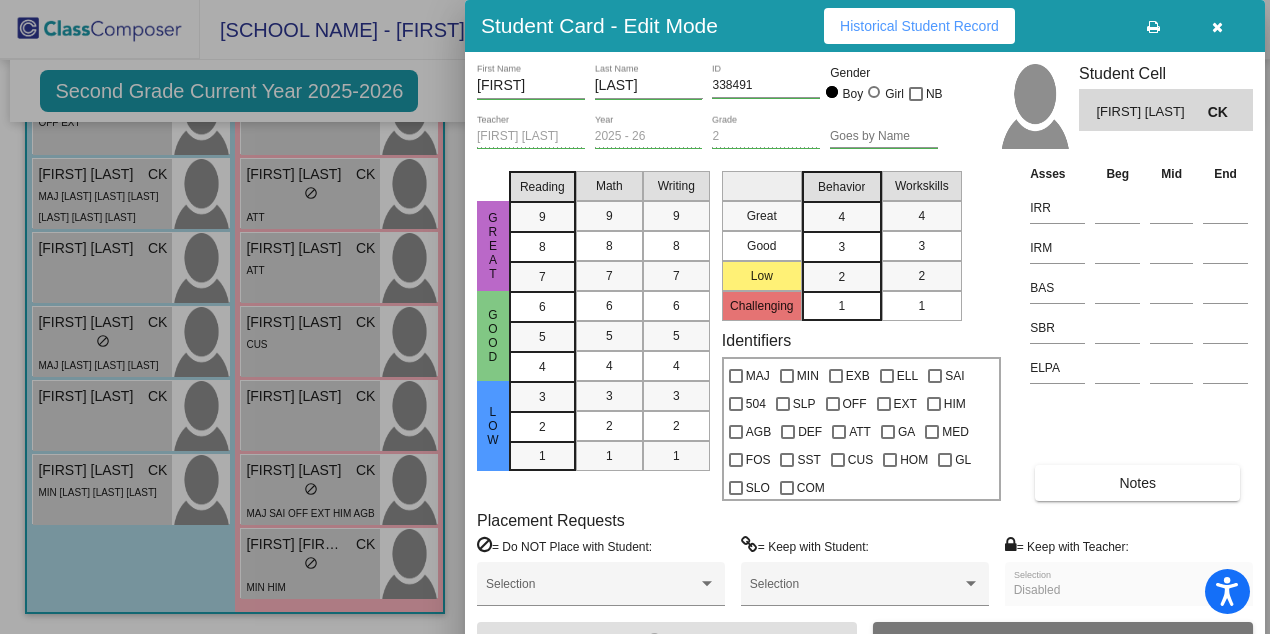 click at bounding box center (635, 317) 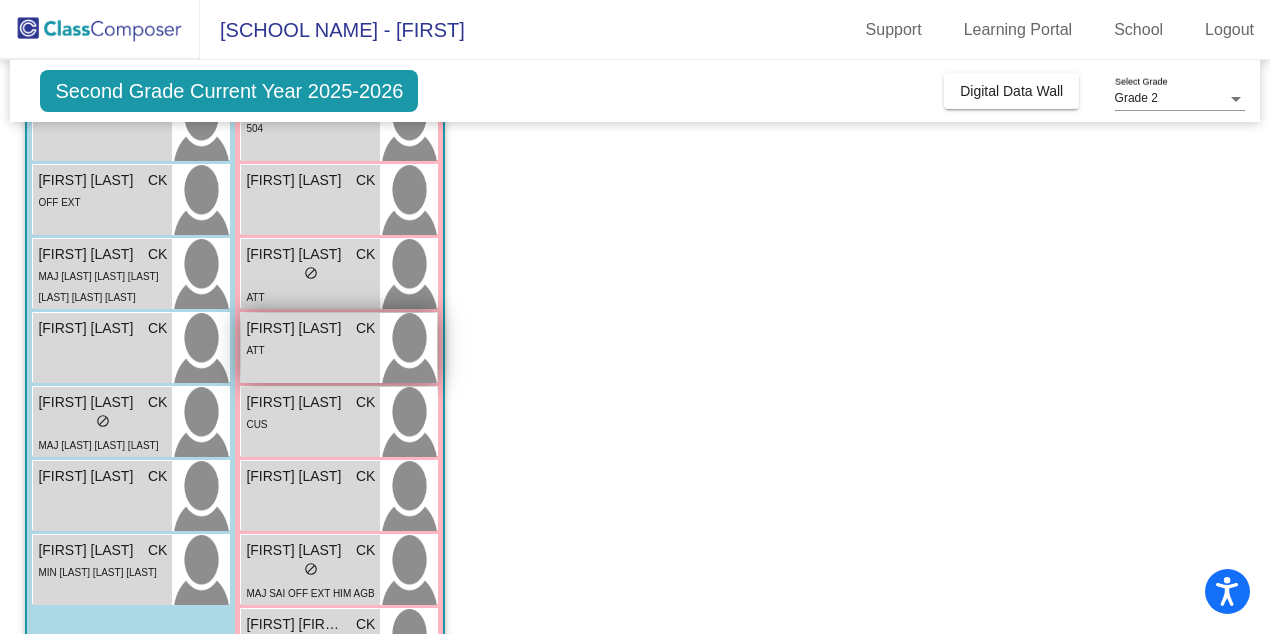 scroll, scrollTop: 516, scrollLeft: 0, axis: vertical 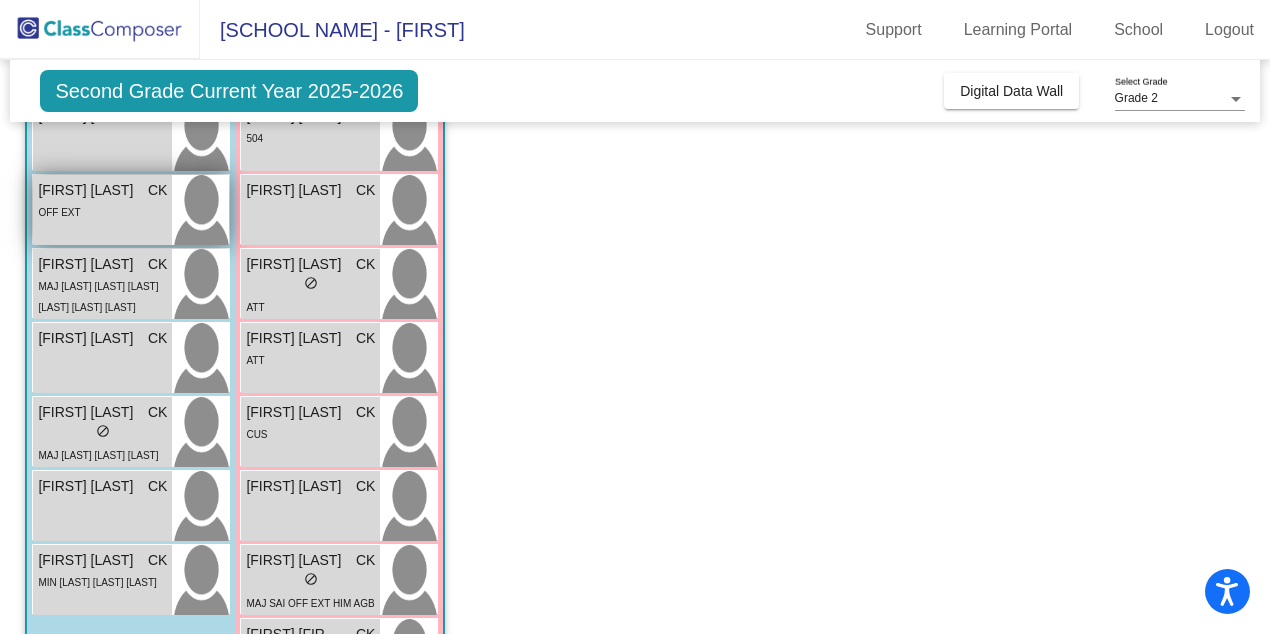 click on "OFF EXT" at bounding box center [102, 211] 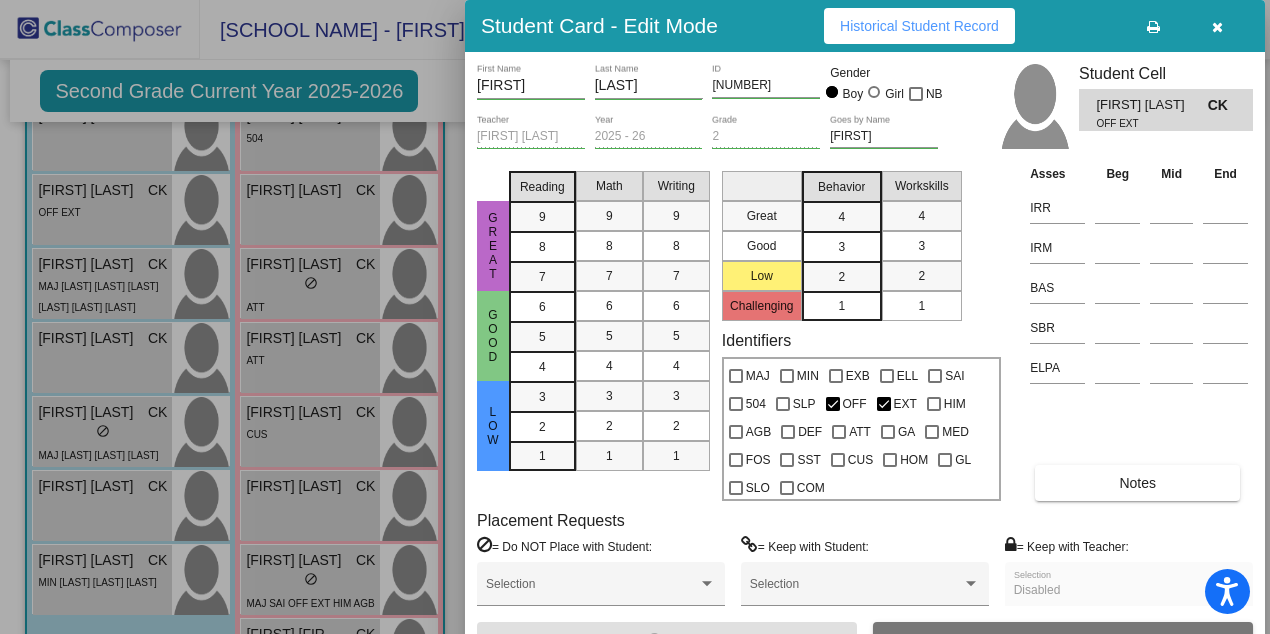 click on "Notes" at bounding box center (1137, 483) 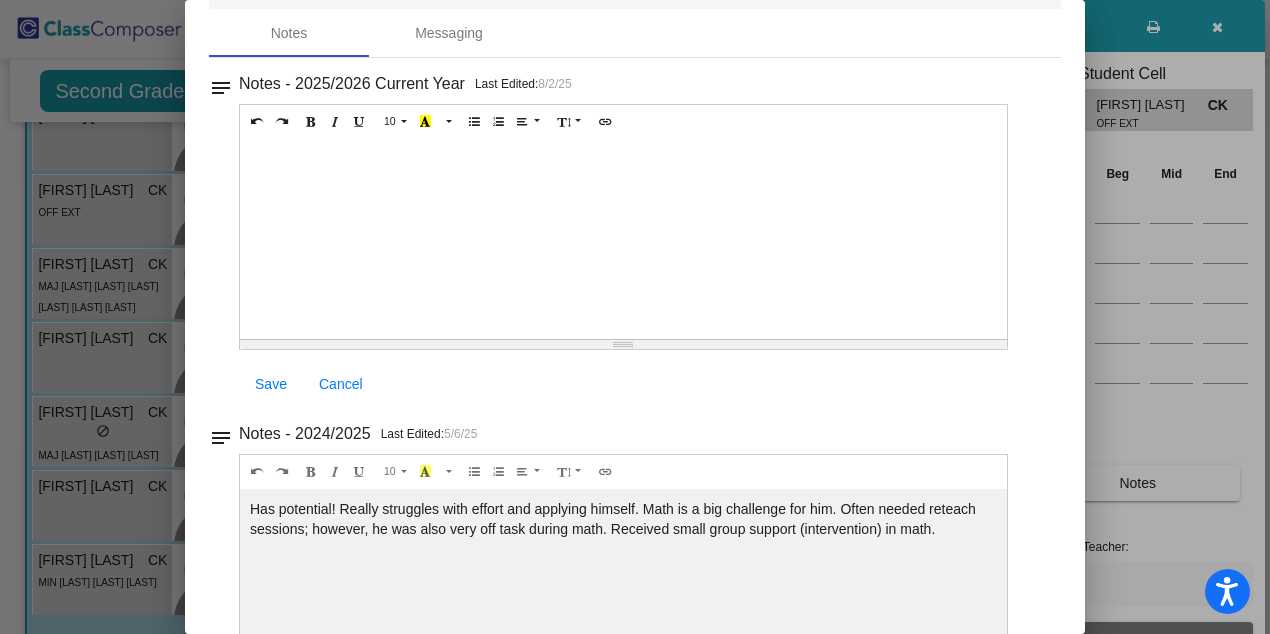 scroll, scrollTop: 0, scrollLeft: 0, axis: both 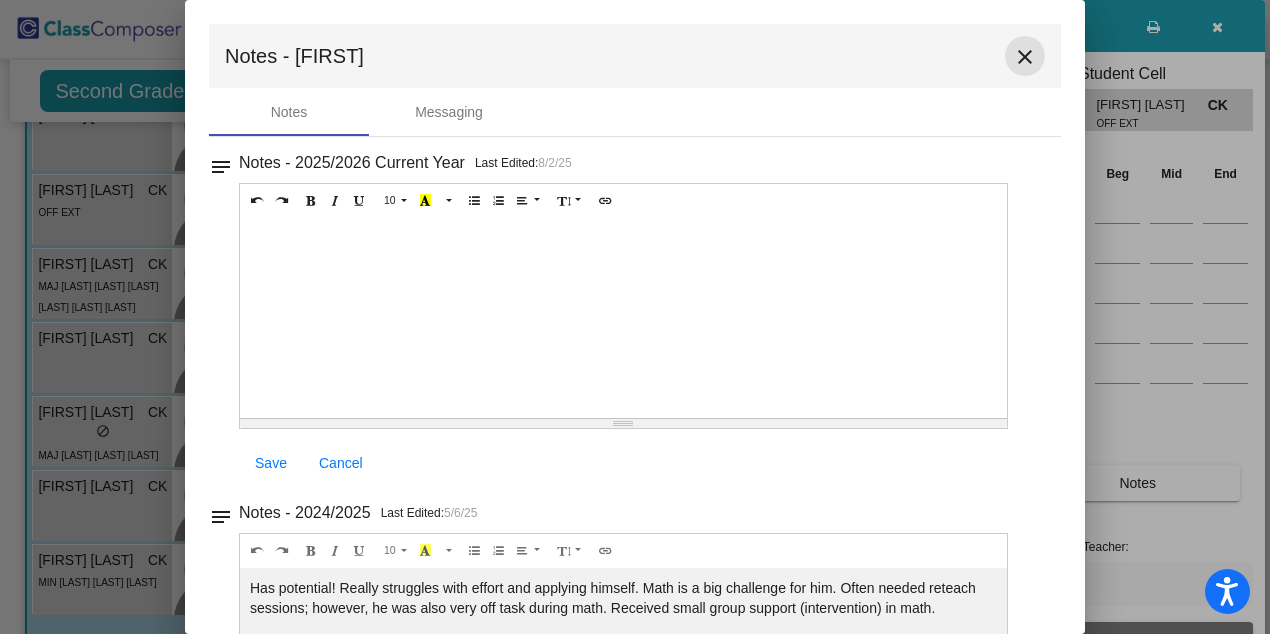 click on "close" at bounding box center (1025, 57) 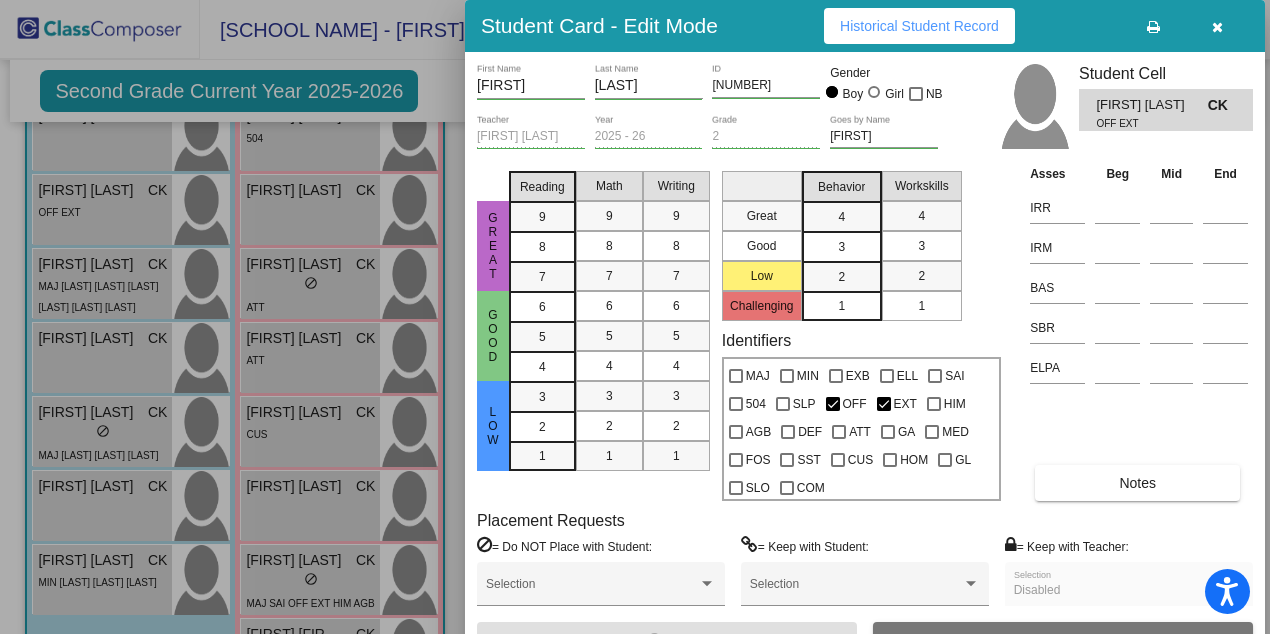 click at bounding box center [635, 317] 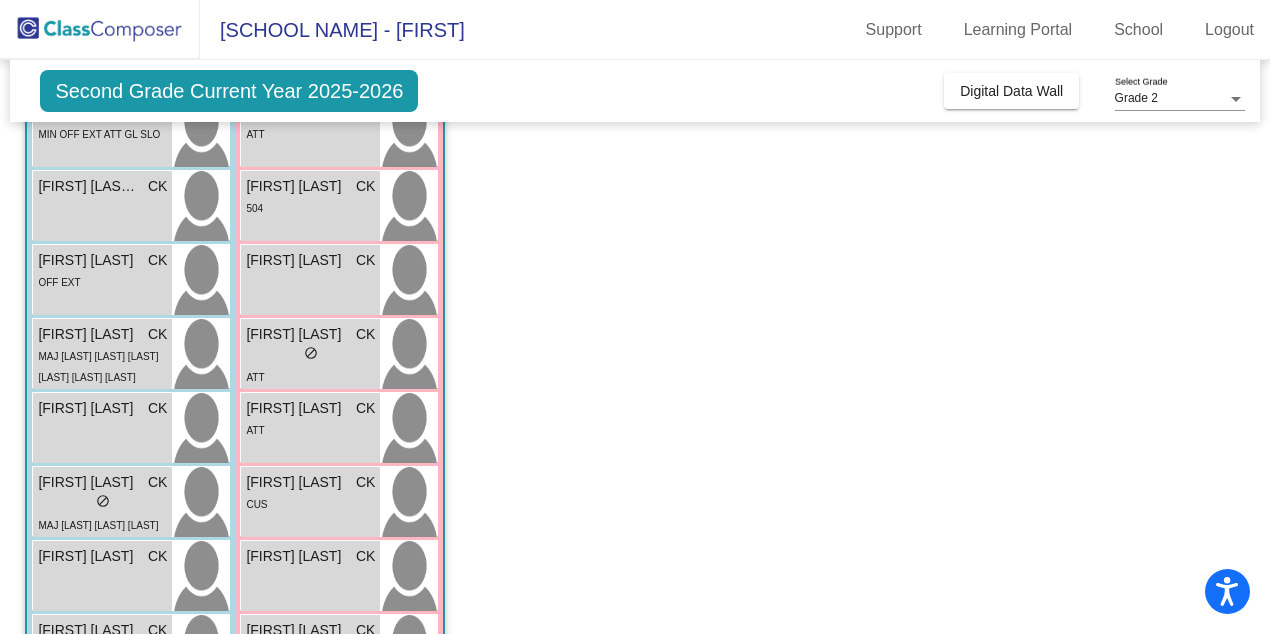 scroll, scrollTop: 410, scrollLeft: 0, axis: vertical 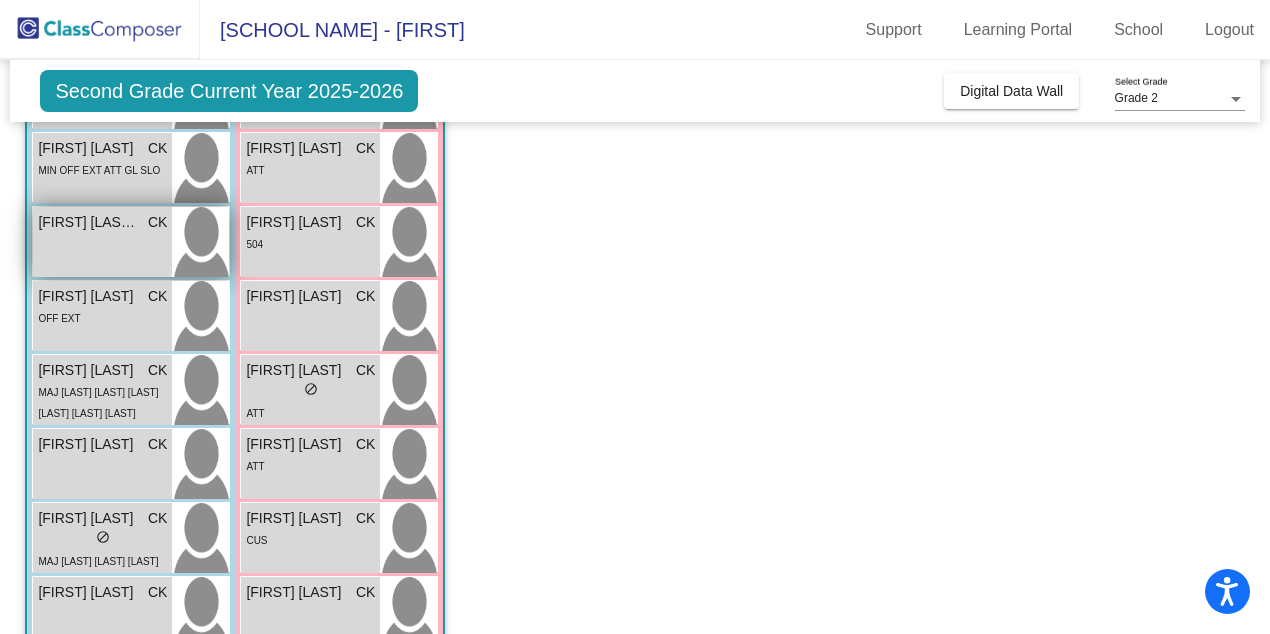click on "[FIRST] [LAST] [LAST]" at bounding box center [88, 222] 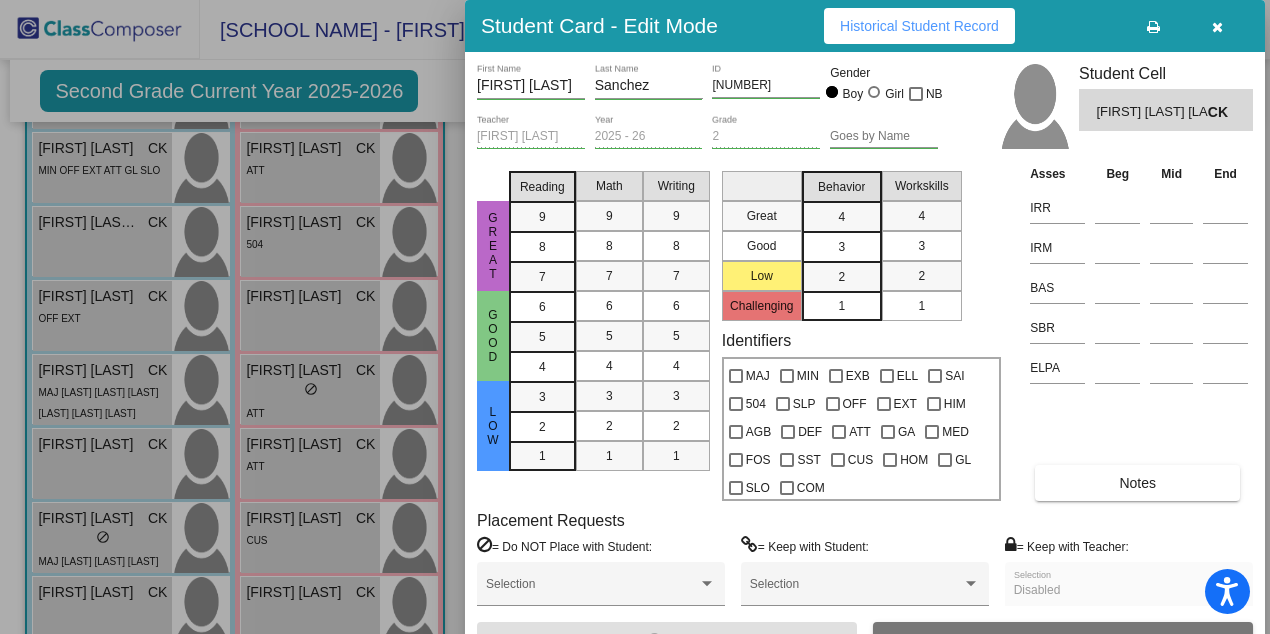 click on "Notes" at bounding box center [1137, 483] 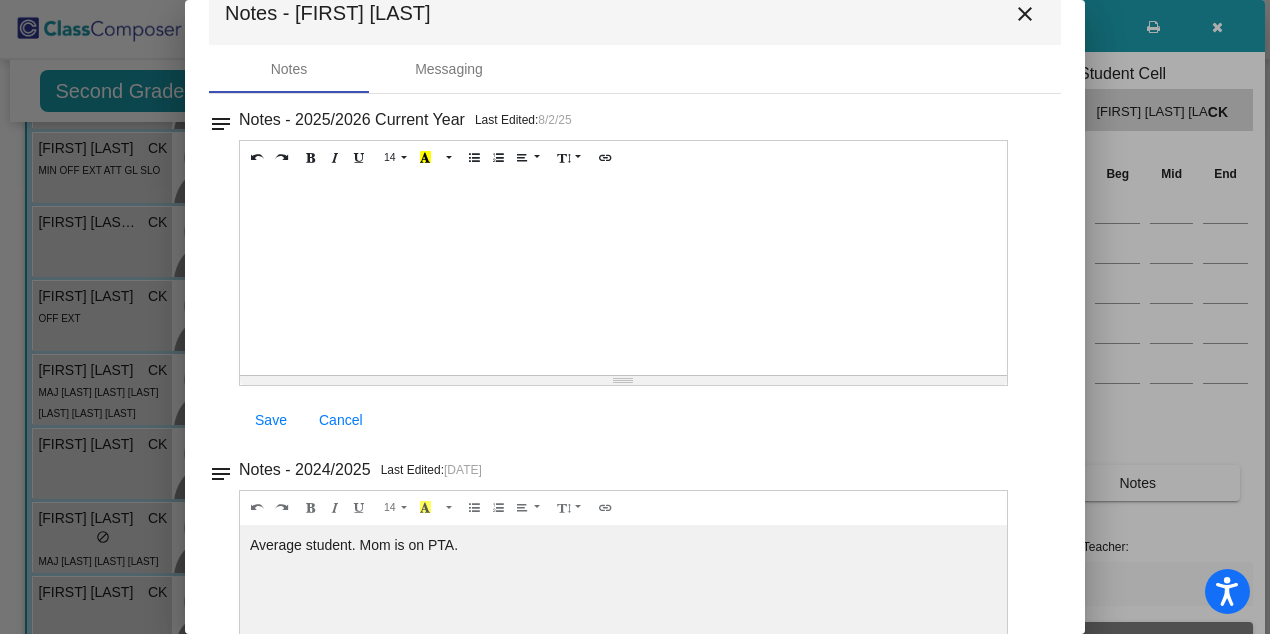 scroll, scrollTop: 45, scrollLeft: 0, axis: vertical 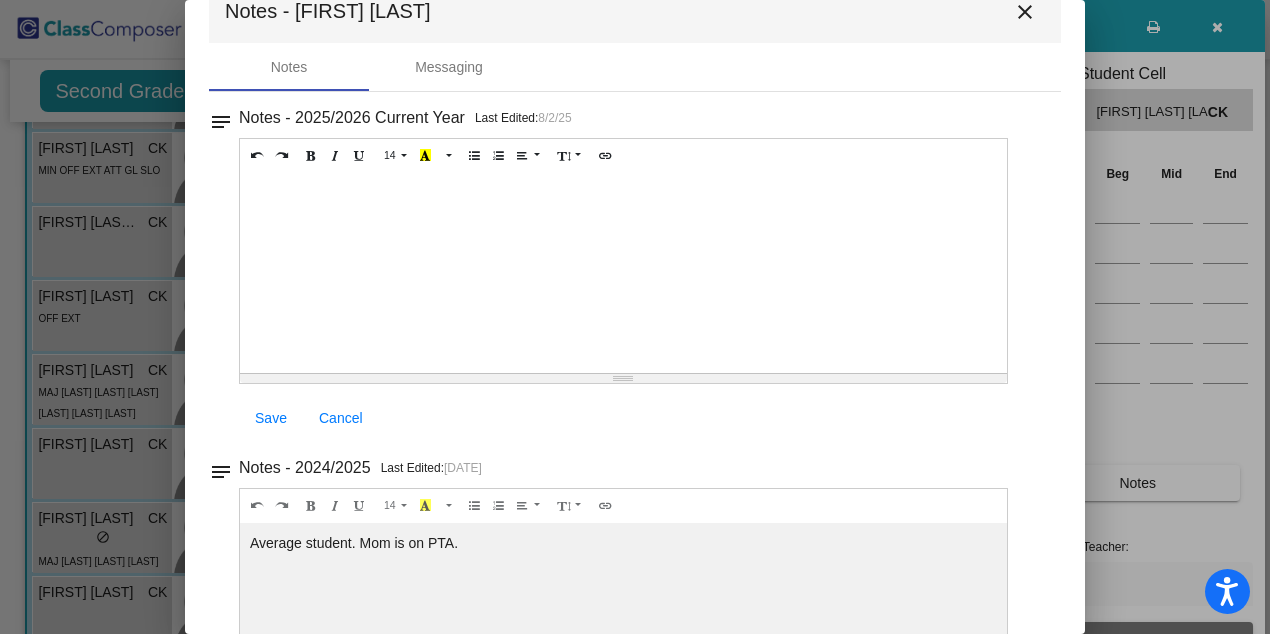 click on "close" at bounding box center (1025, 12) 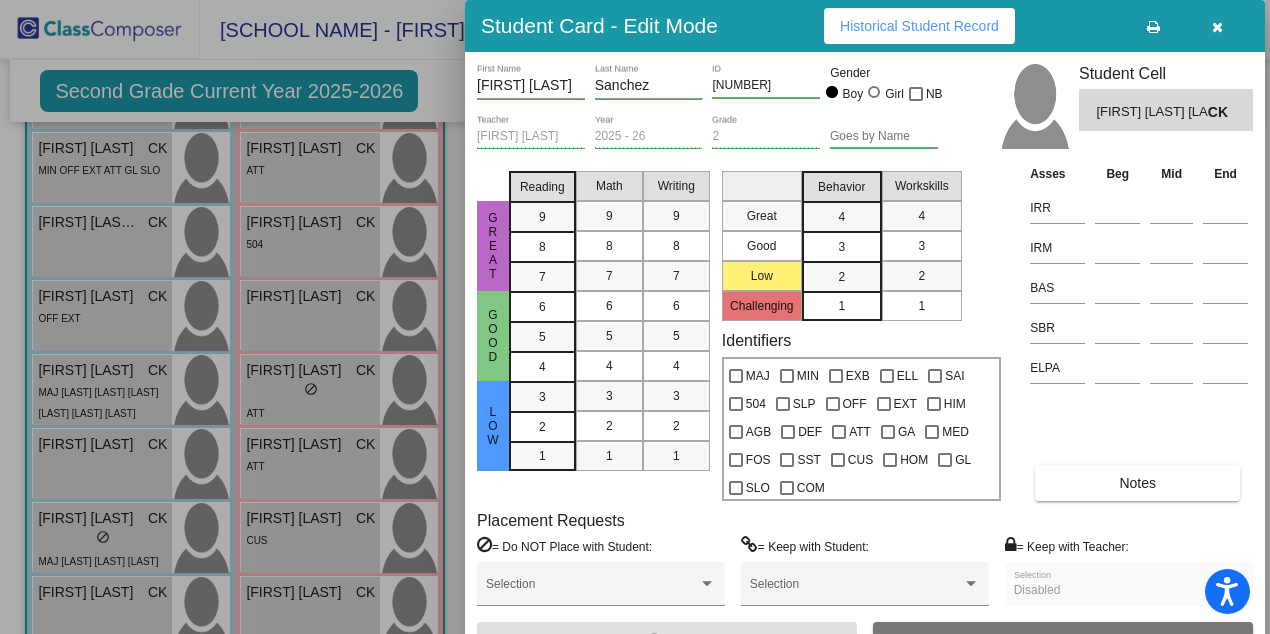 click at bounding box center (635, 317) 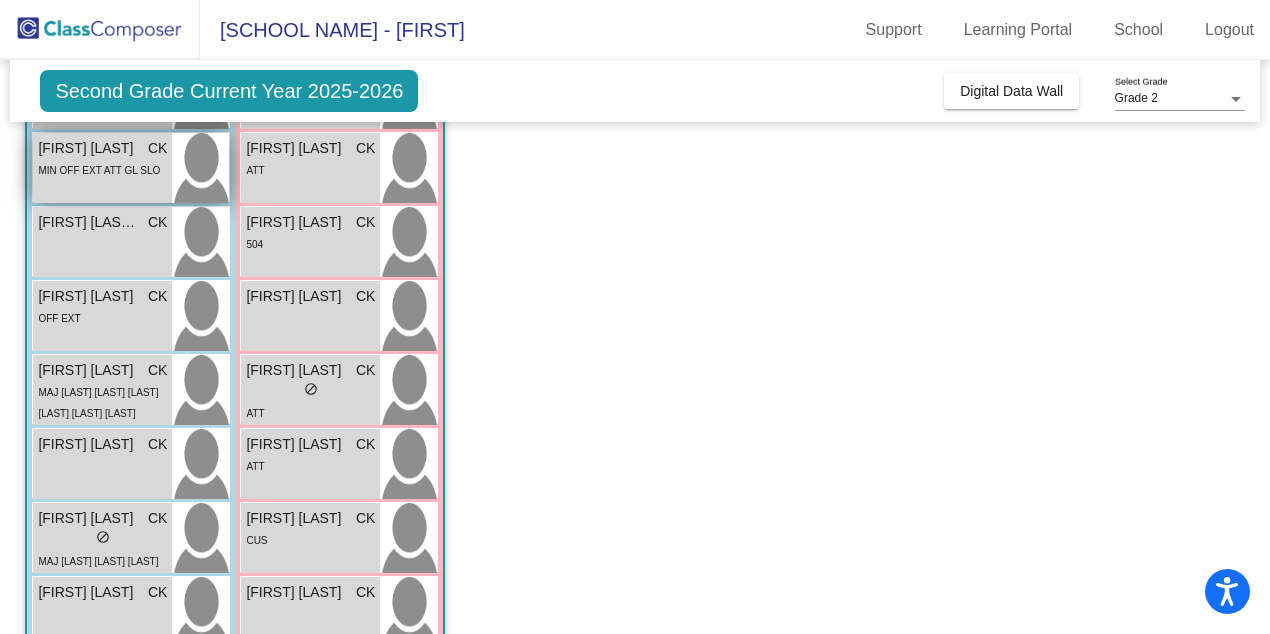 click on "[FIRST] [LAST]" at bounding box center (88, 148) 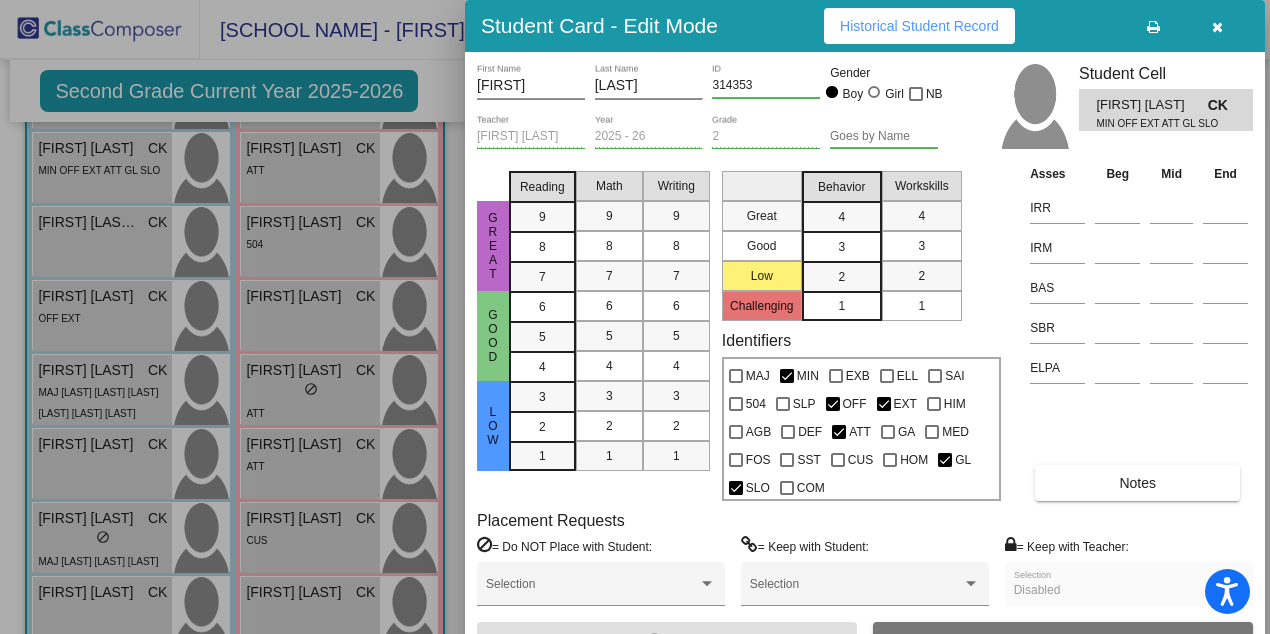 click on "Notes" at bounding box center (1137, 483) 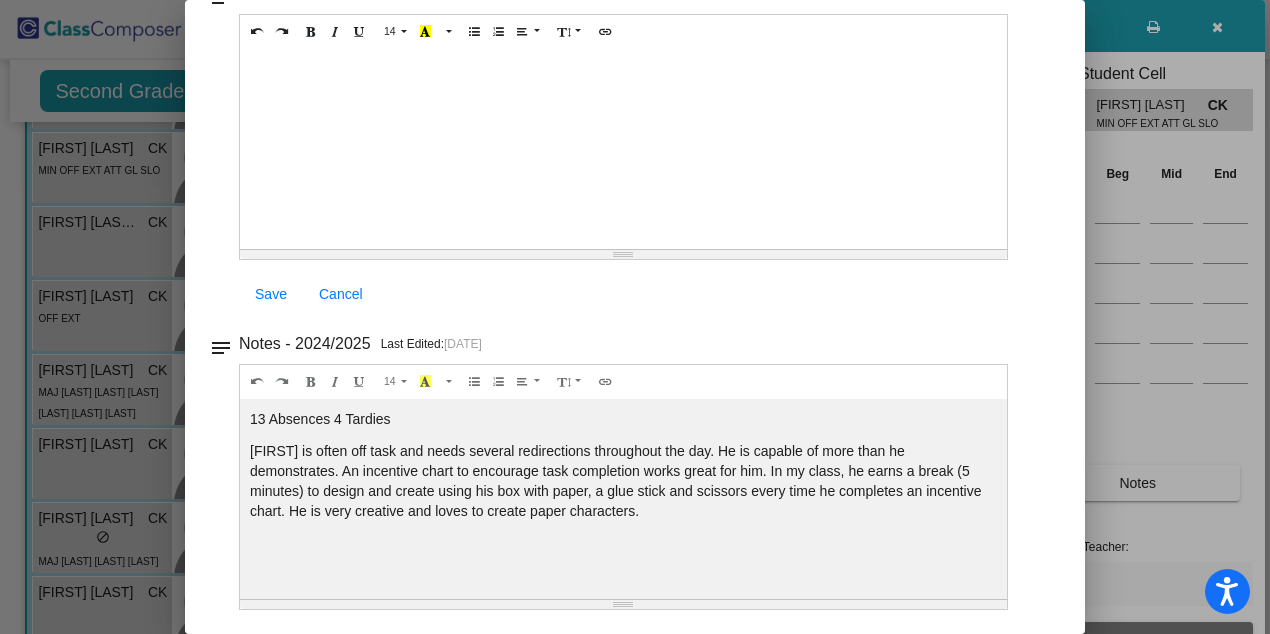 scroll, scrollTop: 0, scrollLeft: 0, axis: both 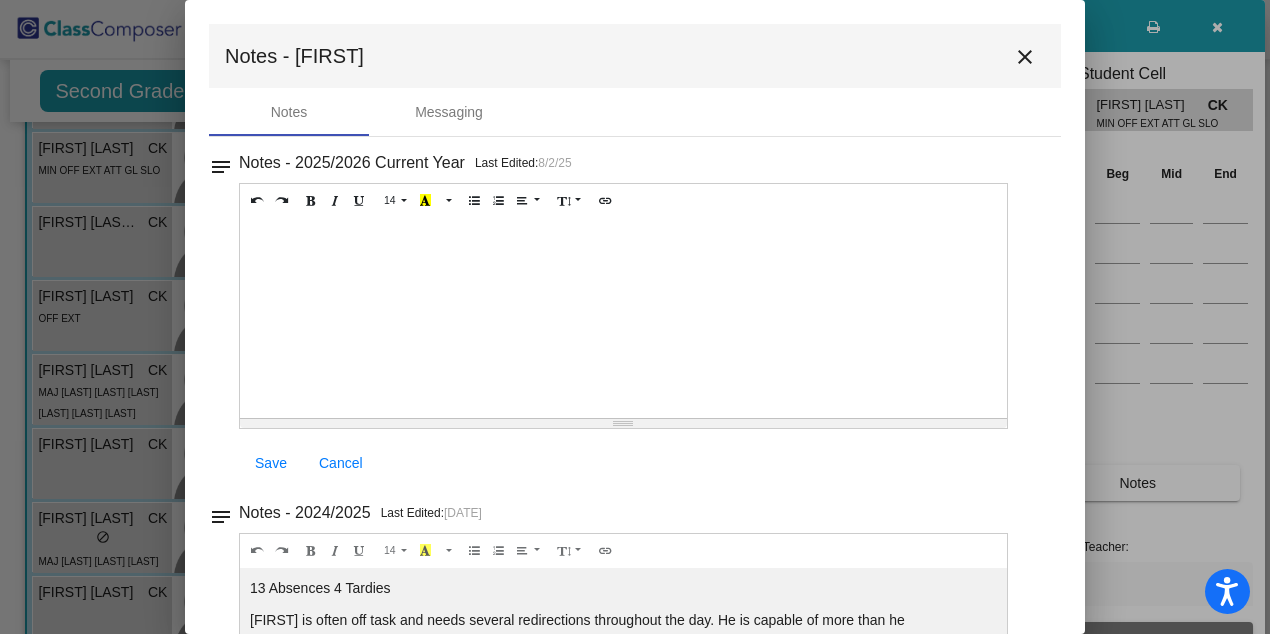 click on "close" at bounding box center [1025, 57] 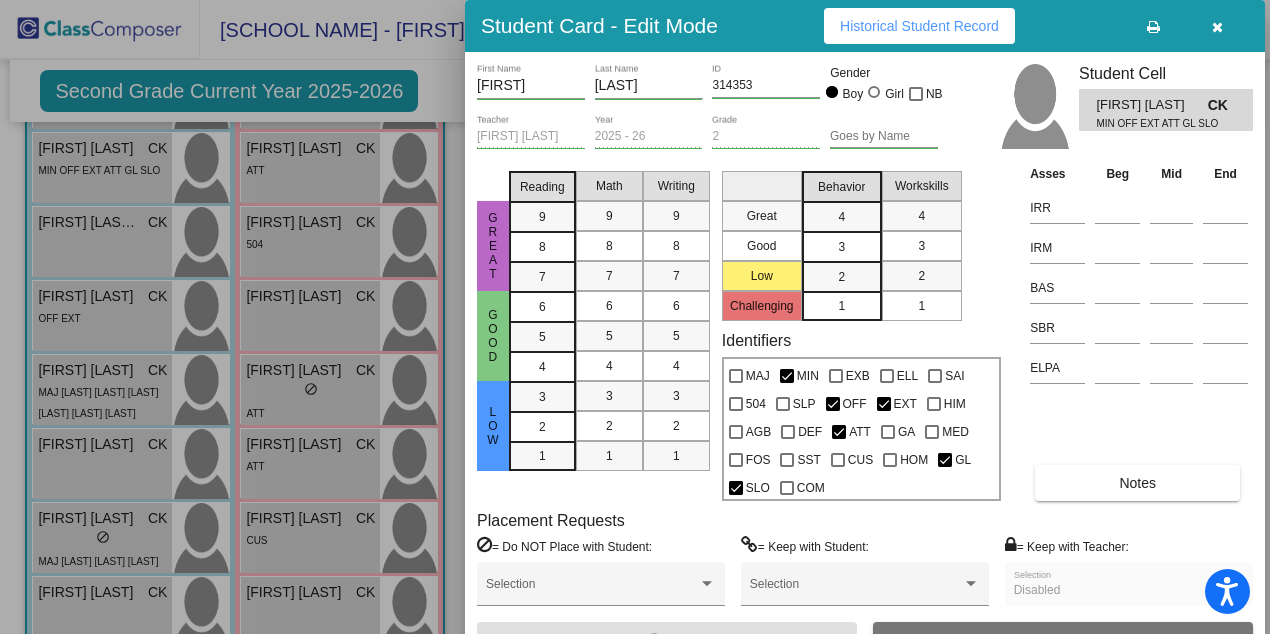 click at bounding box center [635, 317] 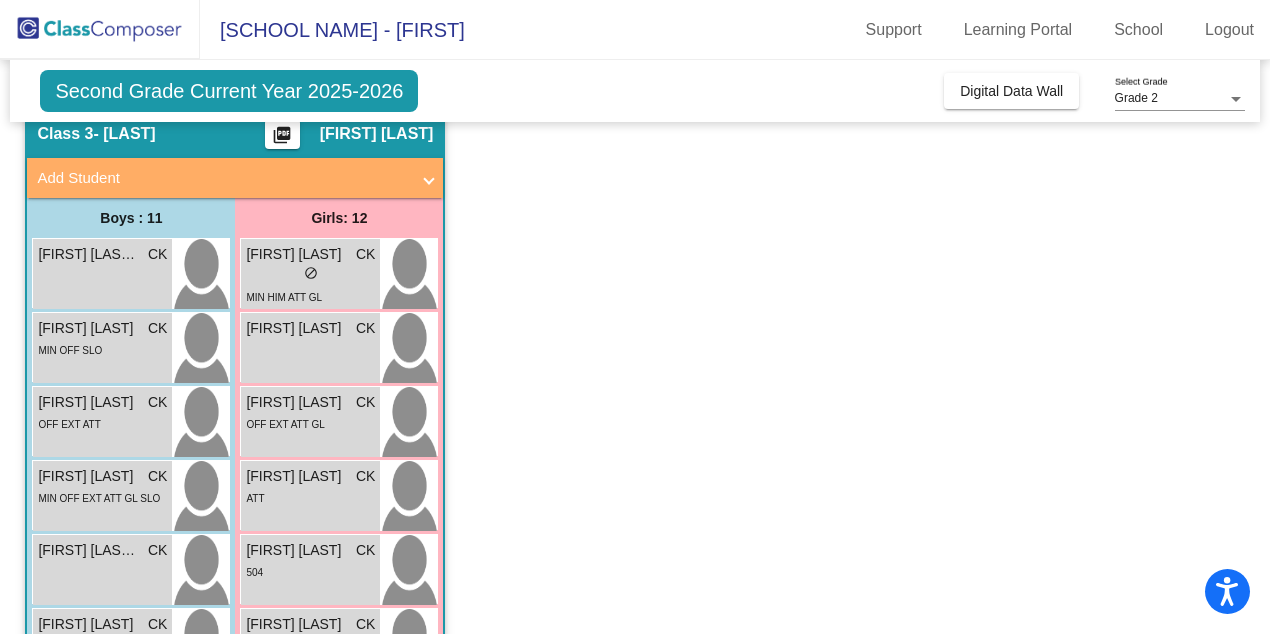 scroll, scrollTop: 0, scrollLeft: 0, axis: both 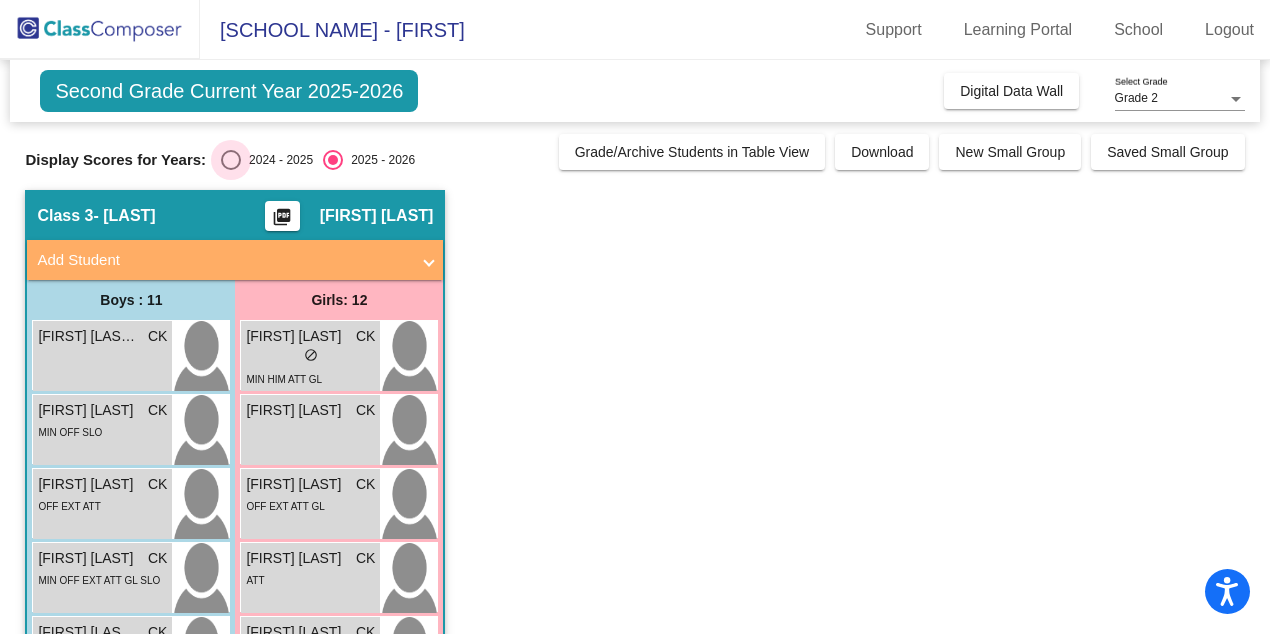 click at bounding box center [231, 160] 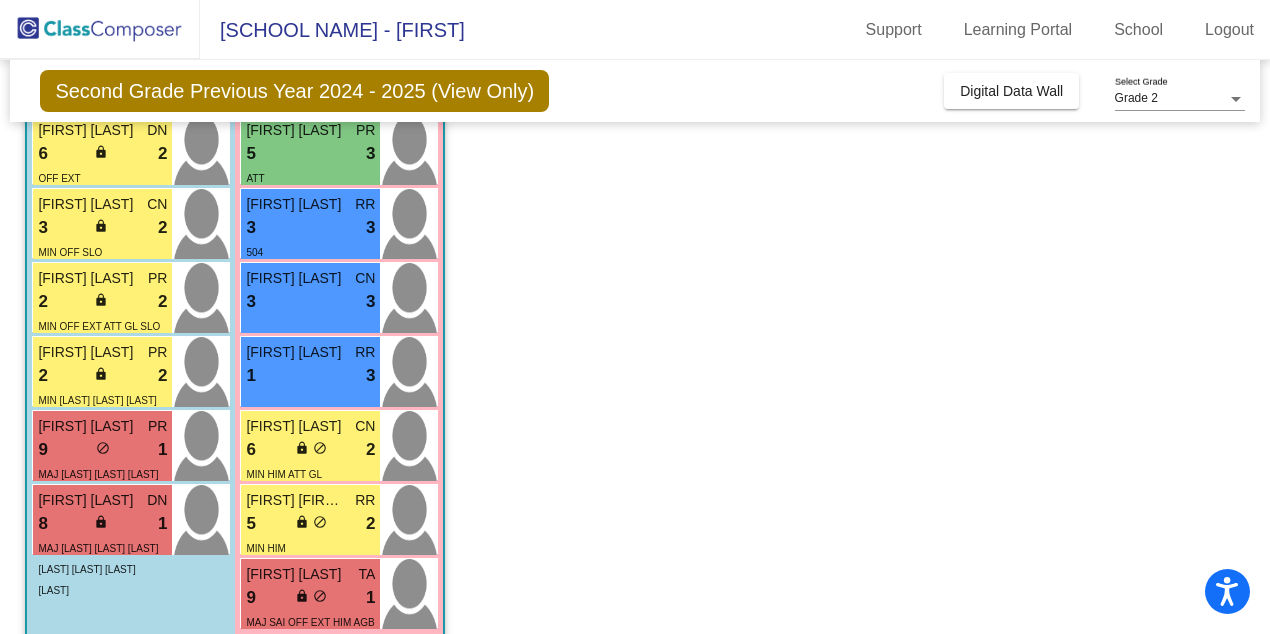 scroll, scrollTop: 606, scrollLeft: 0, axis: vertical 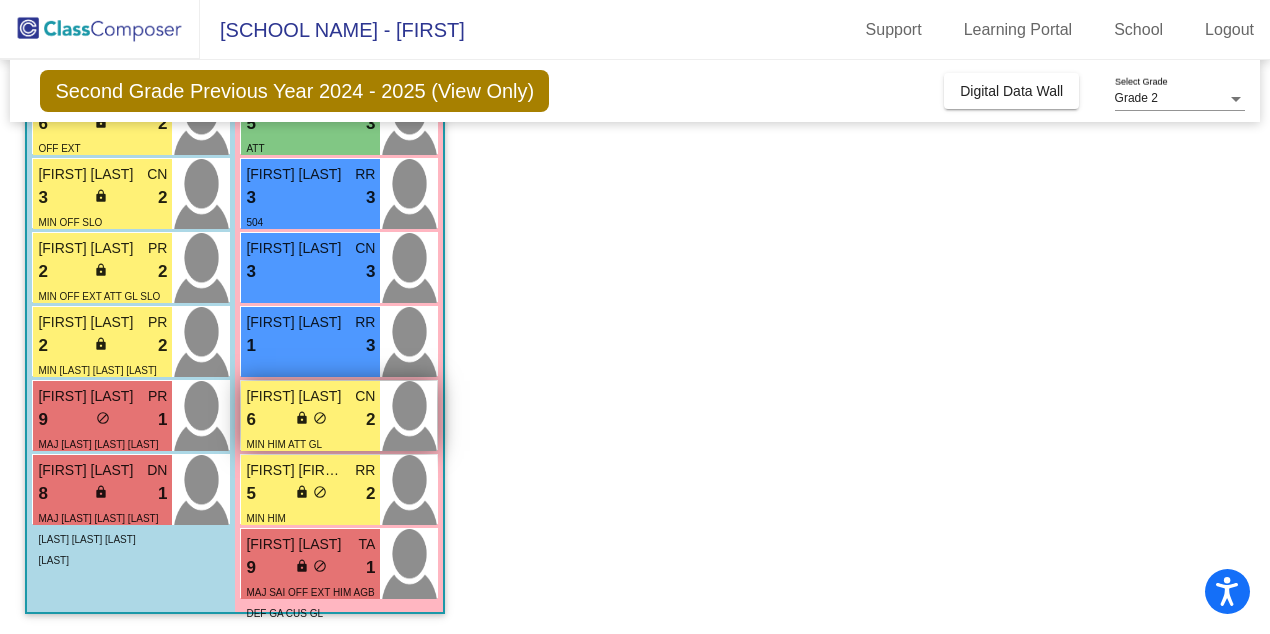 click on "do_not_disturb_alt" at bounding box center (320, 418) 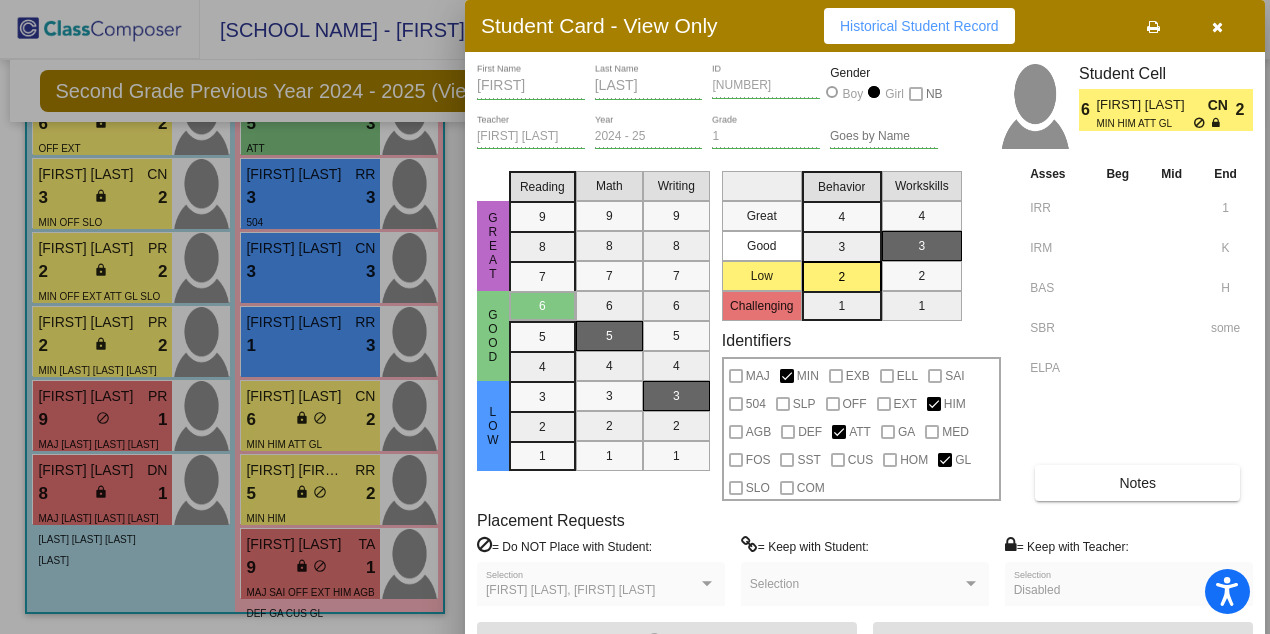 click on "Notes" at bounding box center [1137, 483] 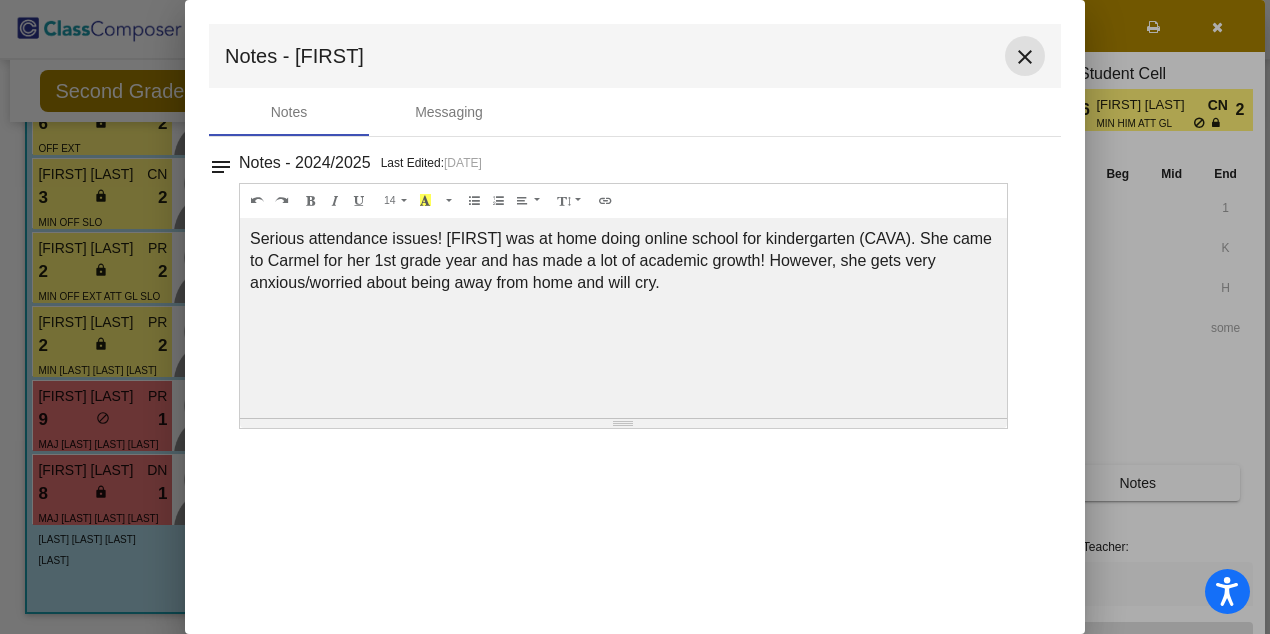 click on "close" at bounding box center (1025, 57) 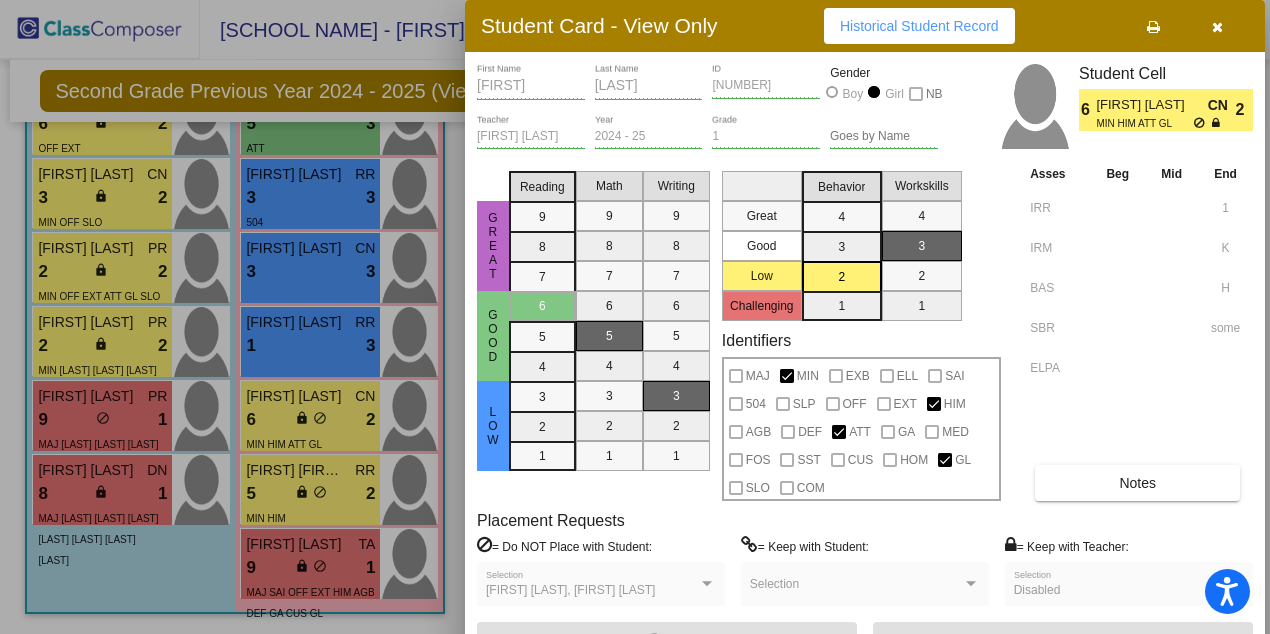click at bounding box center (635, 317) 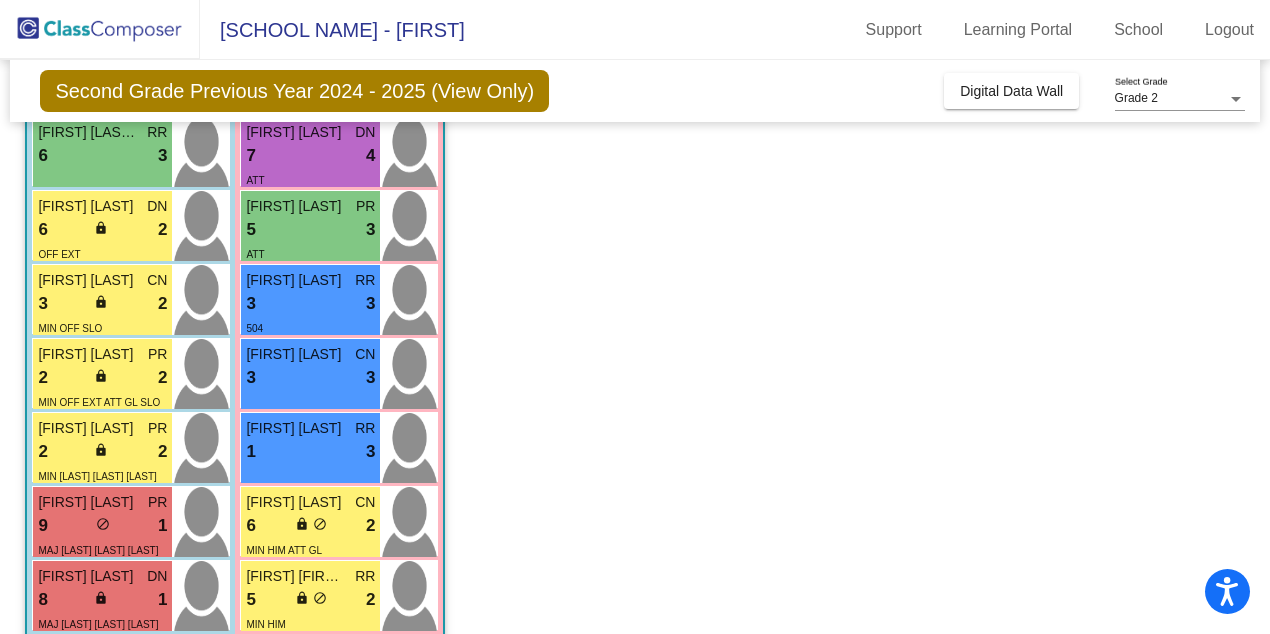 scroll, scrollTop: 503, scrollLeft: 0, axis: vertical 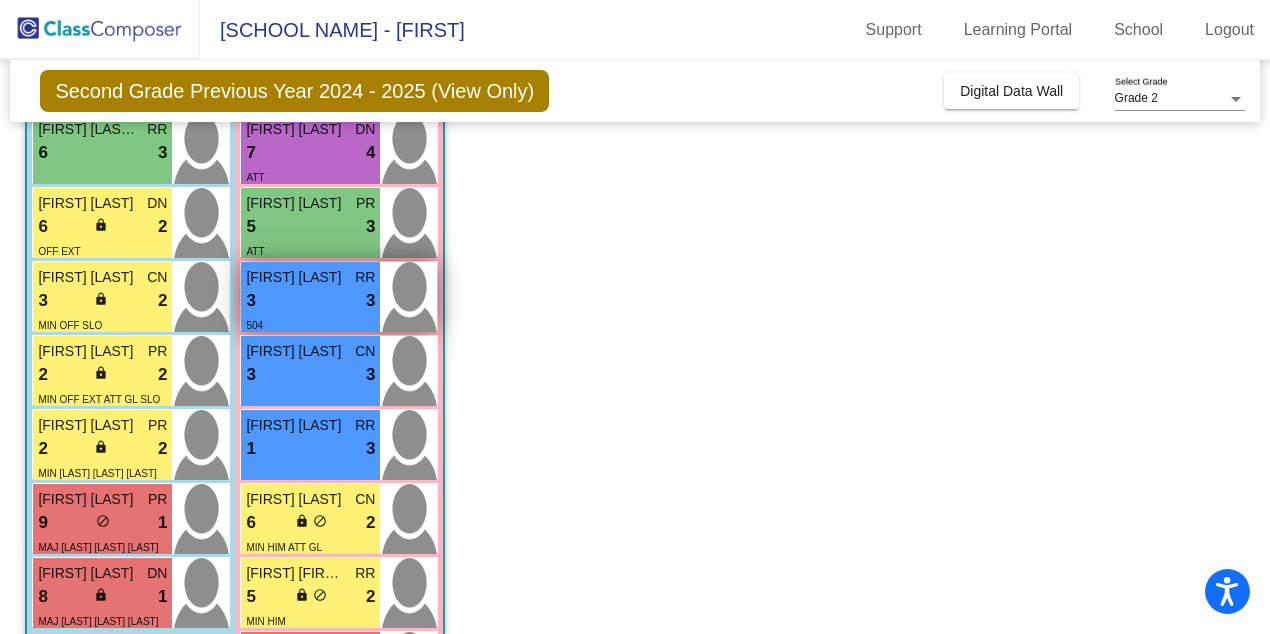 click on "3 lock do_not_disturb_alt 3" at bounding box center [310, 301] 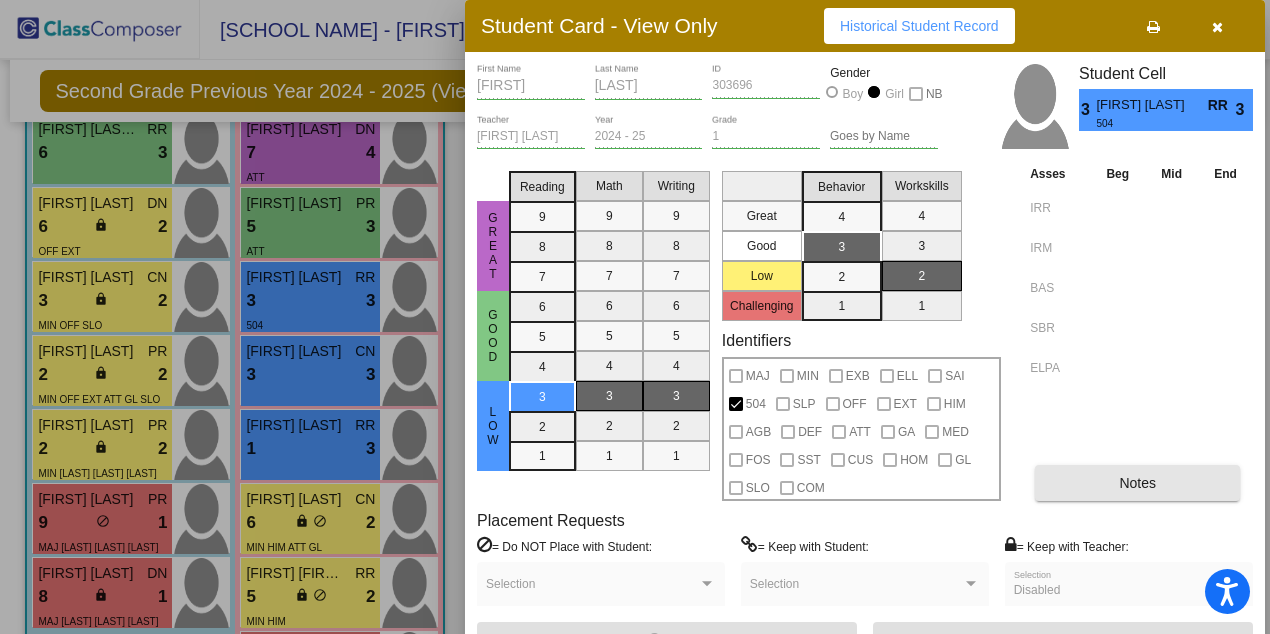 click on "Notes" at bounding box center (1137, 483) 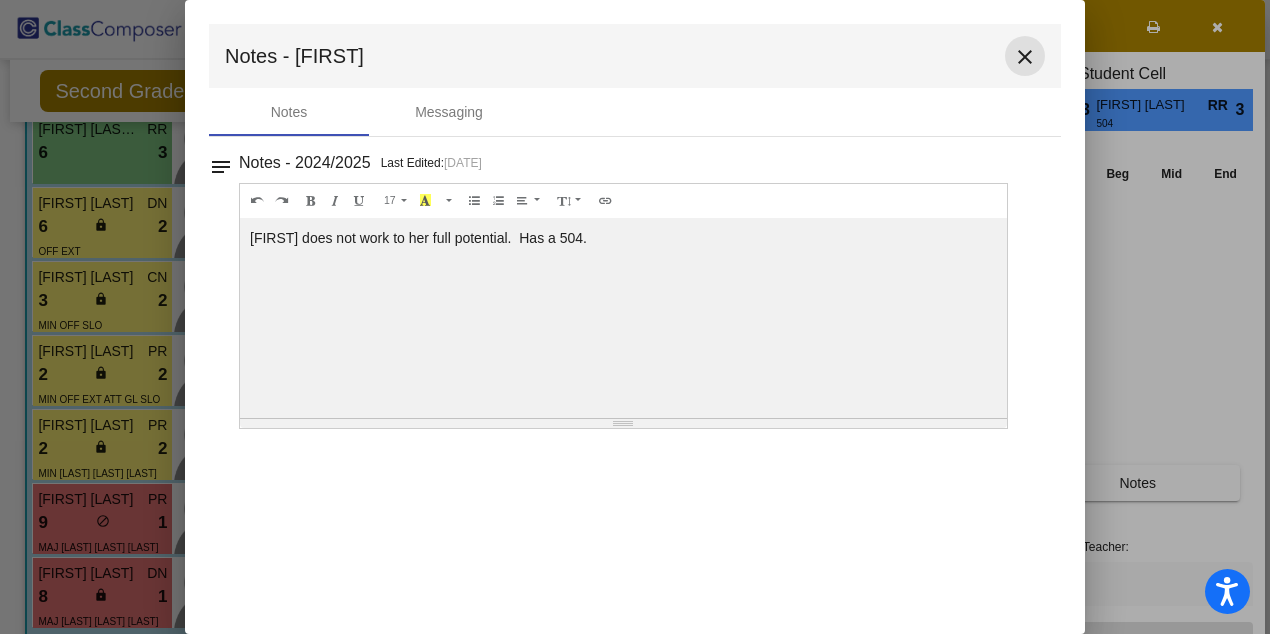 click on "close" at bounding box center [1025, 57] 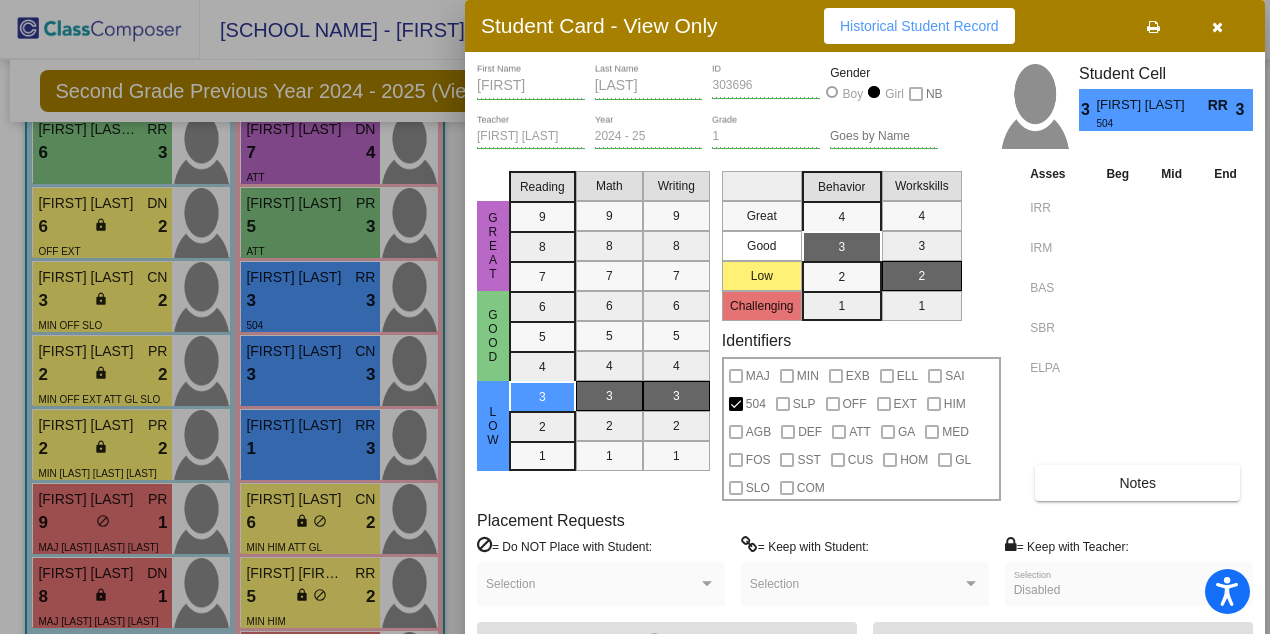 click at bounding box center [635, 317] 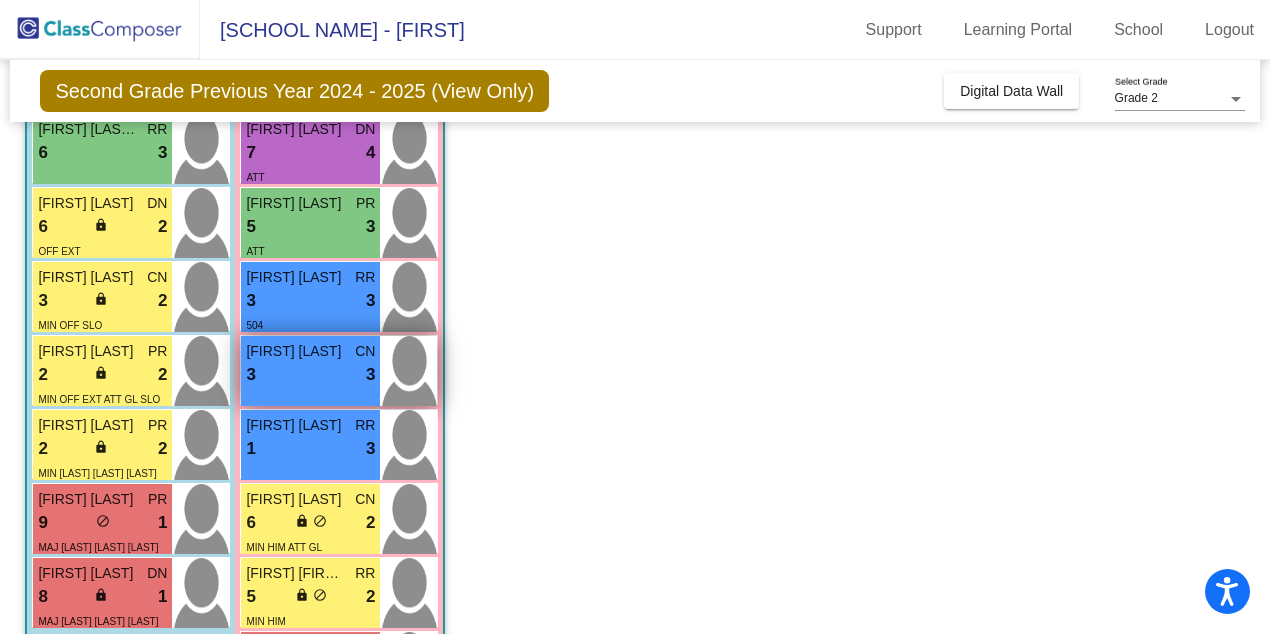 click on "3 lock do_not_disturb_alt 3" at bounding box center (310, 375) 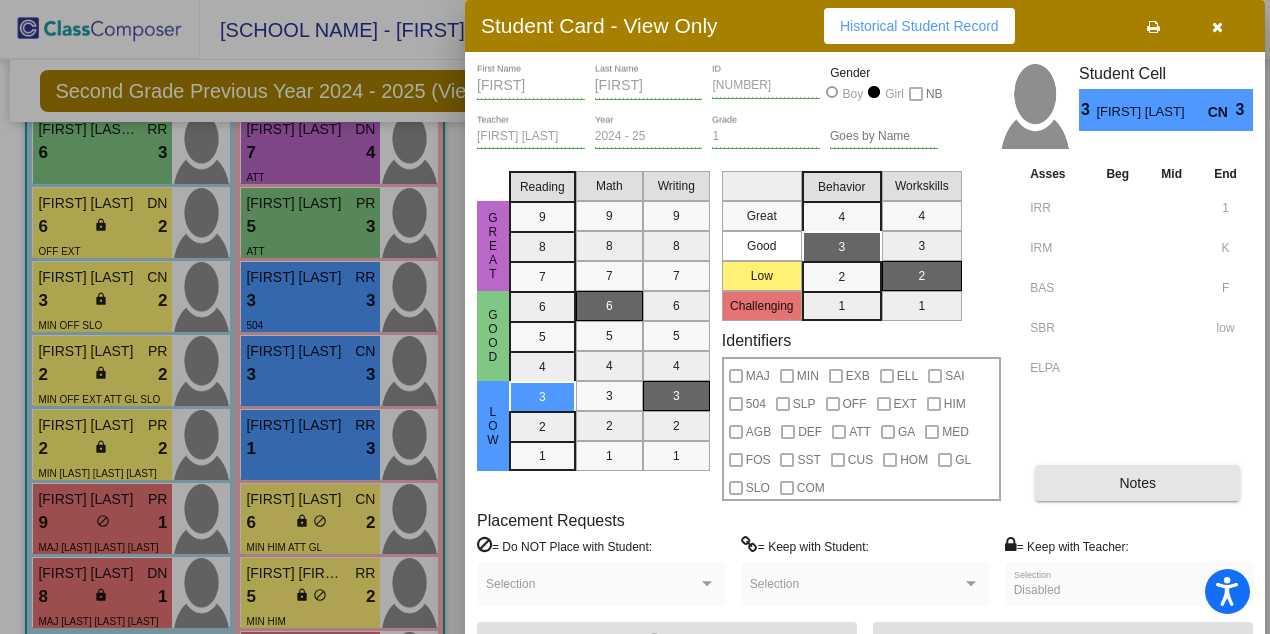 click on "Notes" at bounding box center (1137, 483) 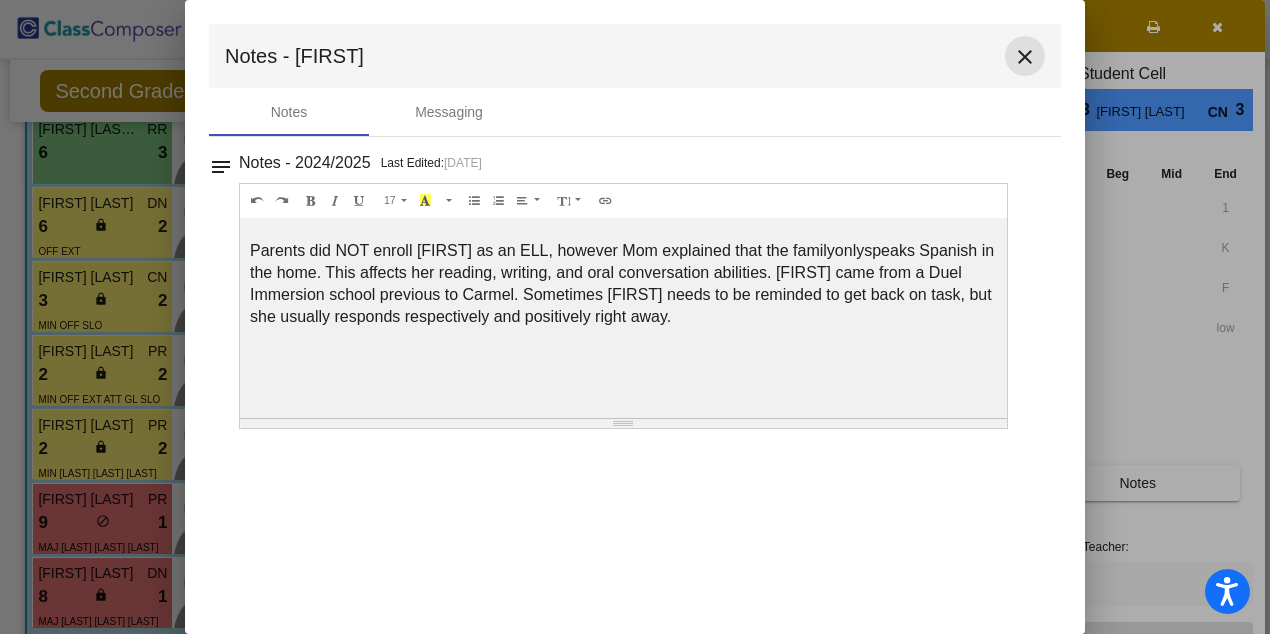 click on "close" at bounding box center [1025, 57] 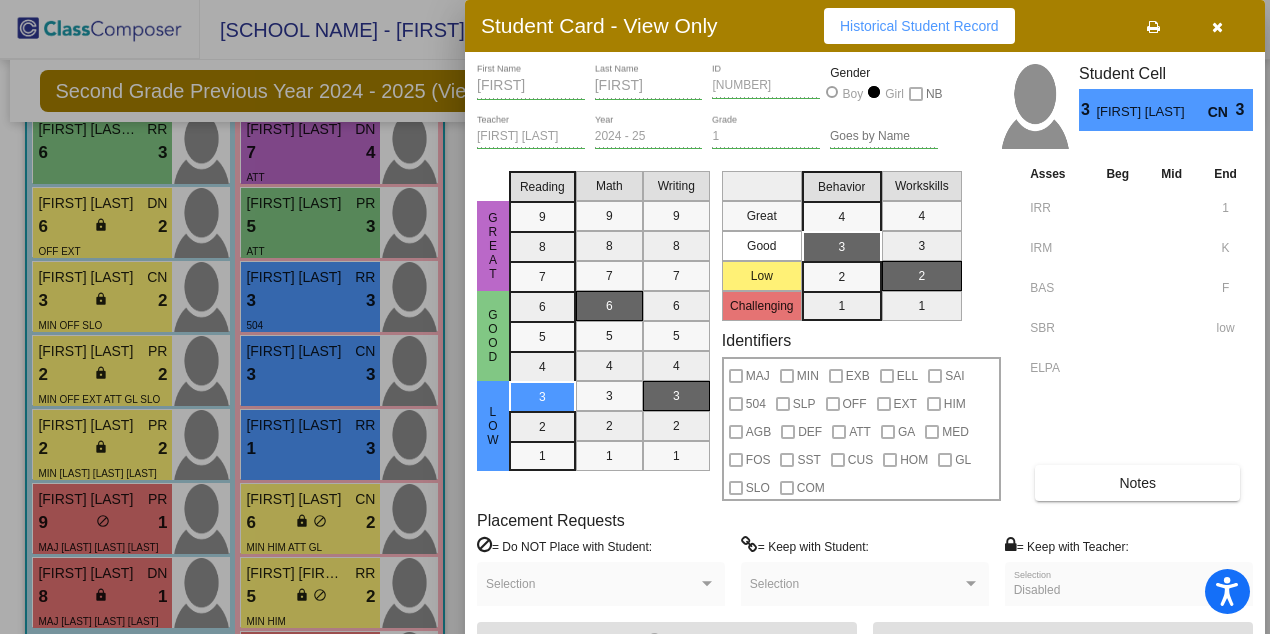 click at bounding box center (635, 317) 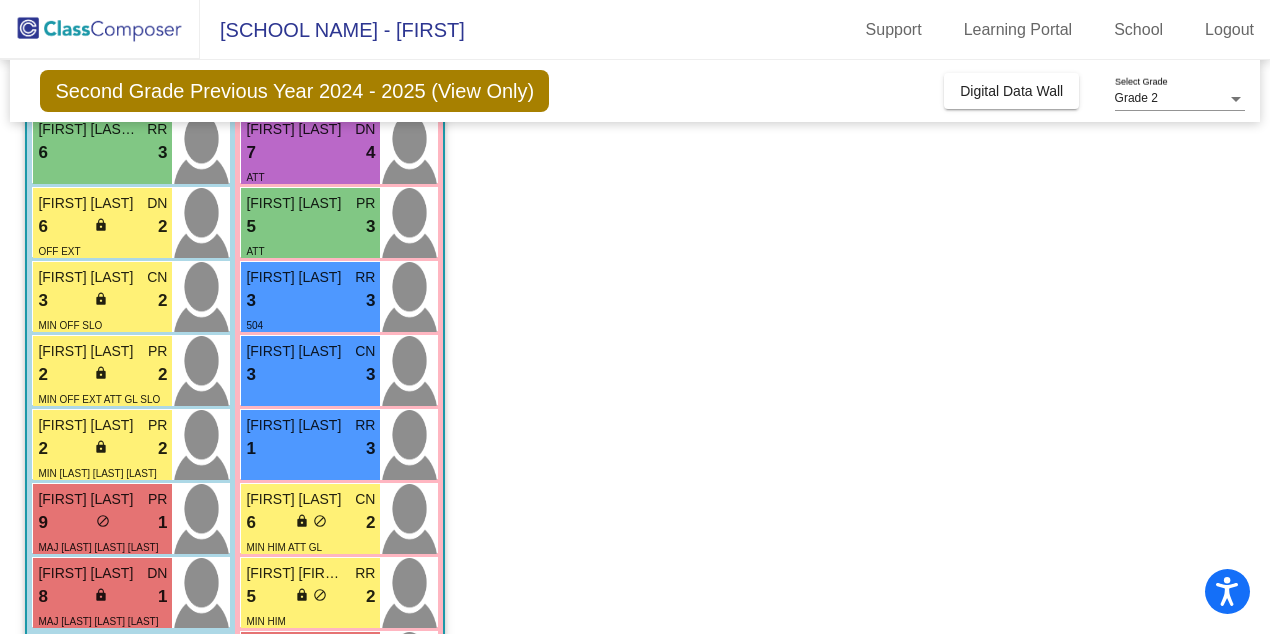 click on "[FIRST] [LAST]" at bounding box center (88, 277) 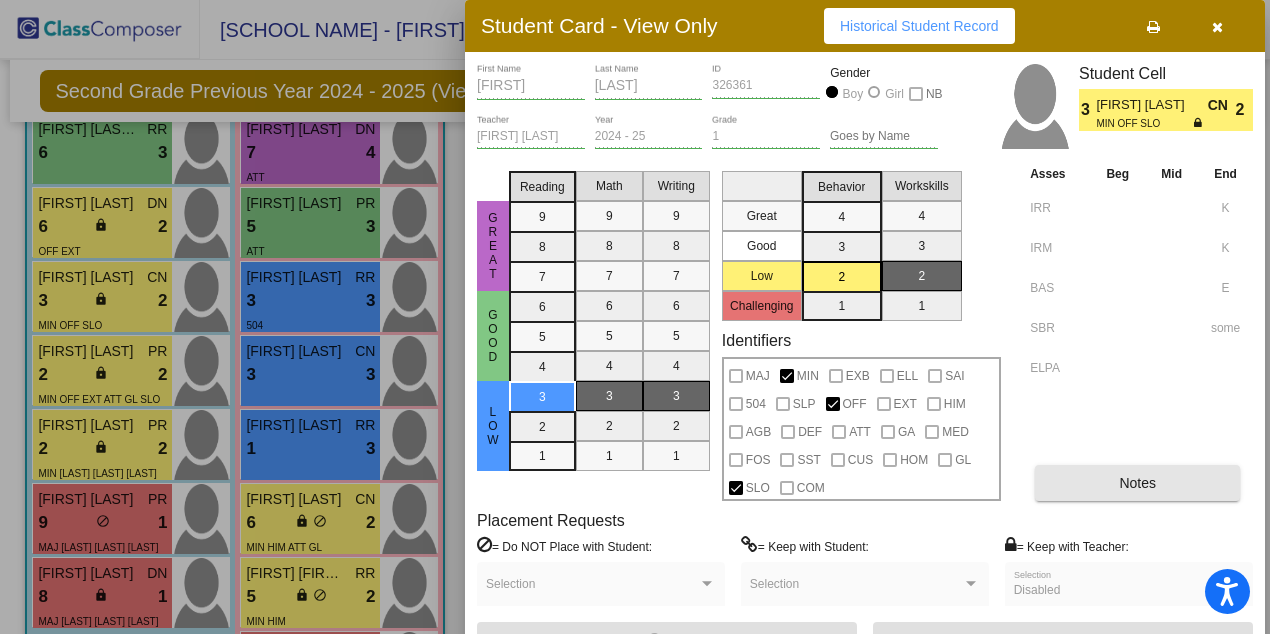 click on "Notes" at bounding box center [1137, 483] 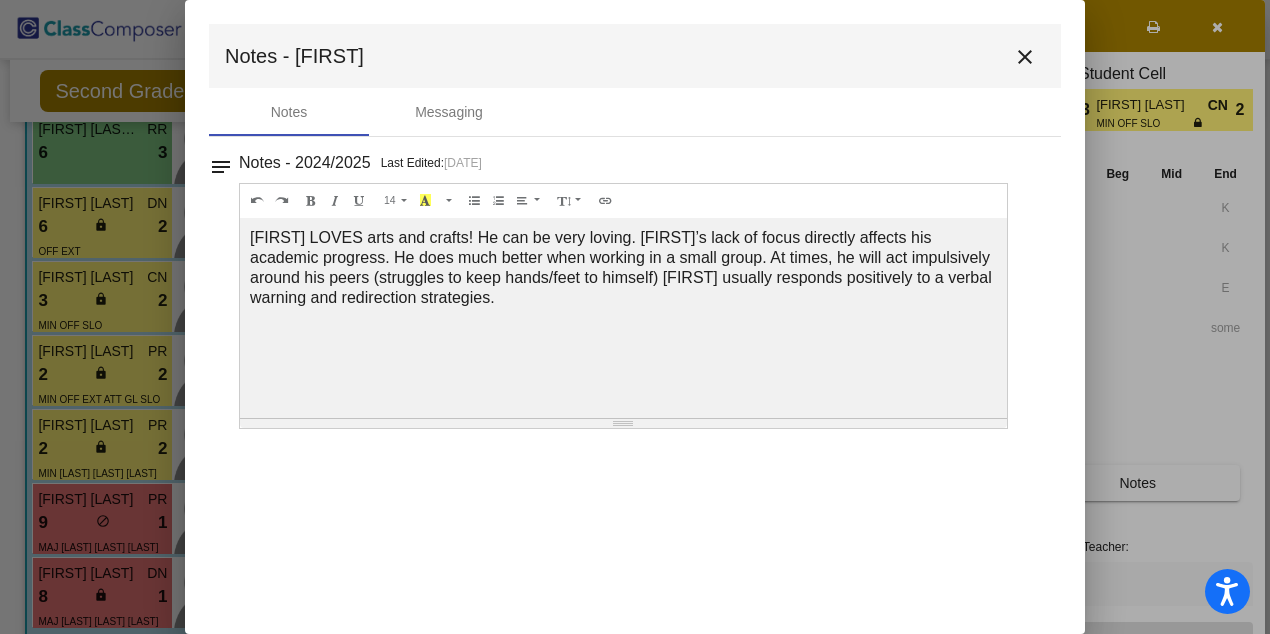 click on "close" at bounding box center (1025, 57) 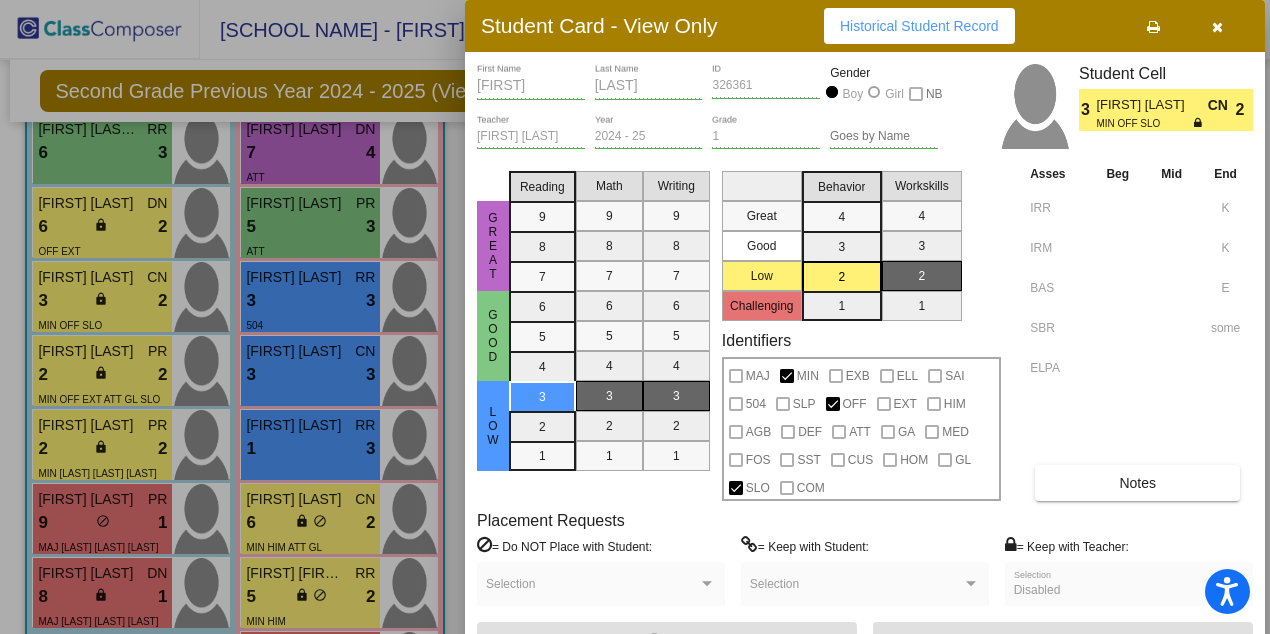click at bounding box center [635, 317] 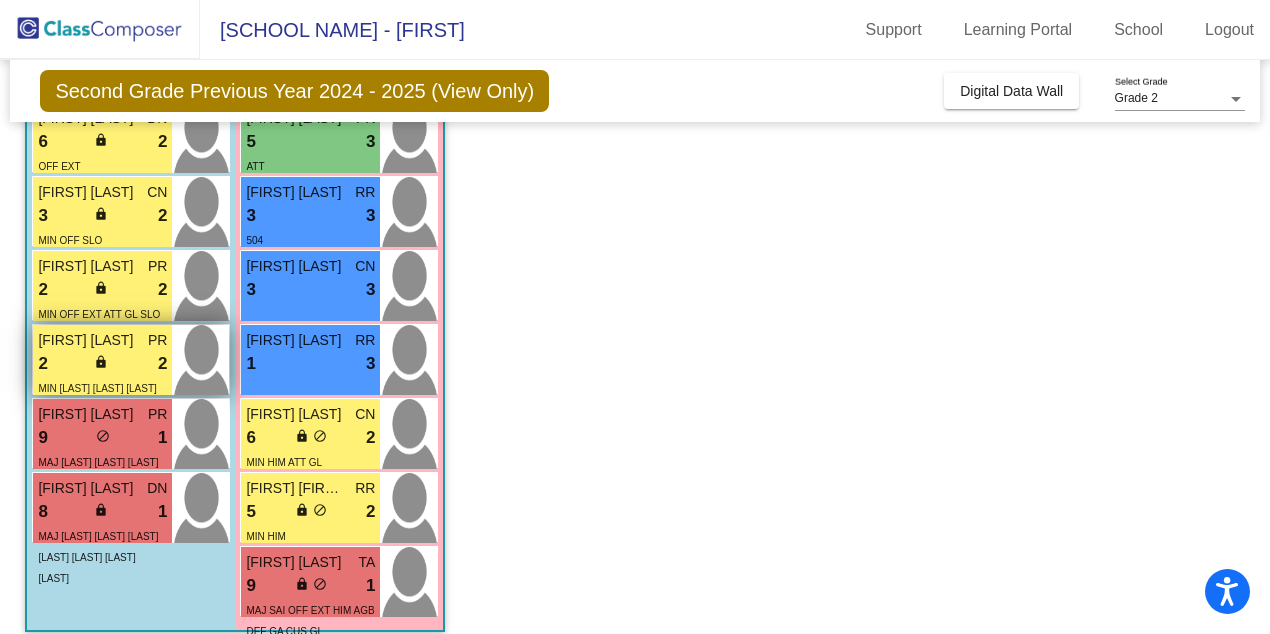 scroll, scrollTop: 606, scrollLeft: 0, axis: vertical 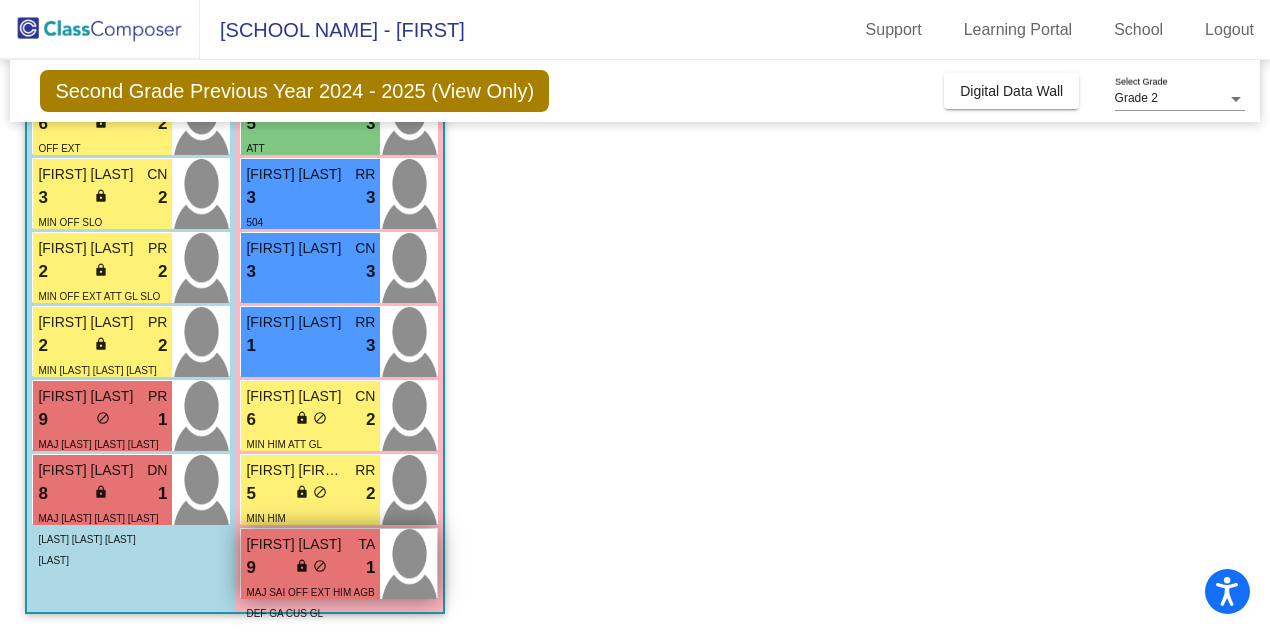 click on "lock do_not_disturb_alt" at bounding box center (311, 568) 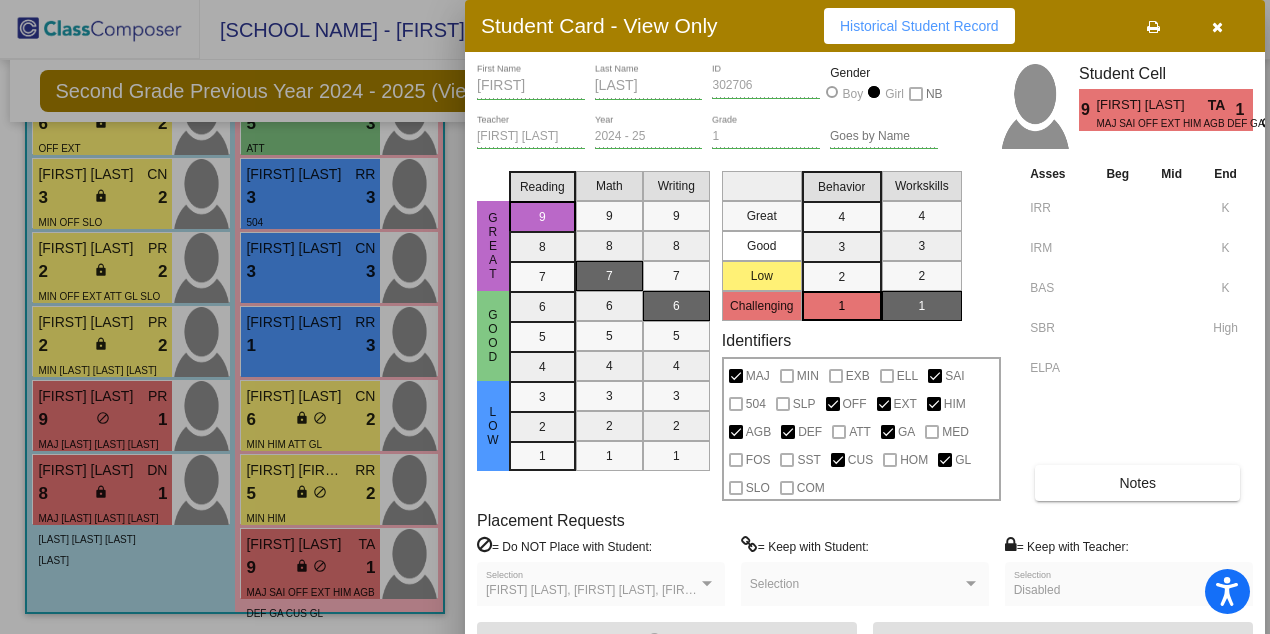 click on "Notes" at bounding box center [1137, 483] 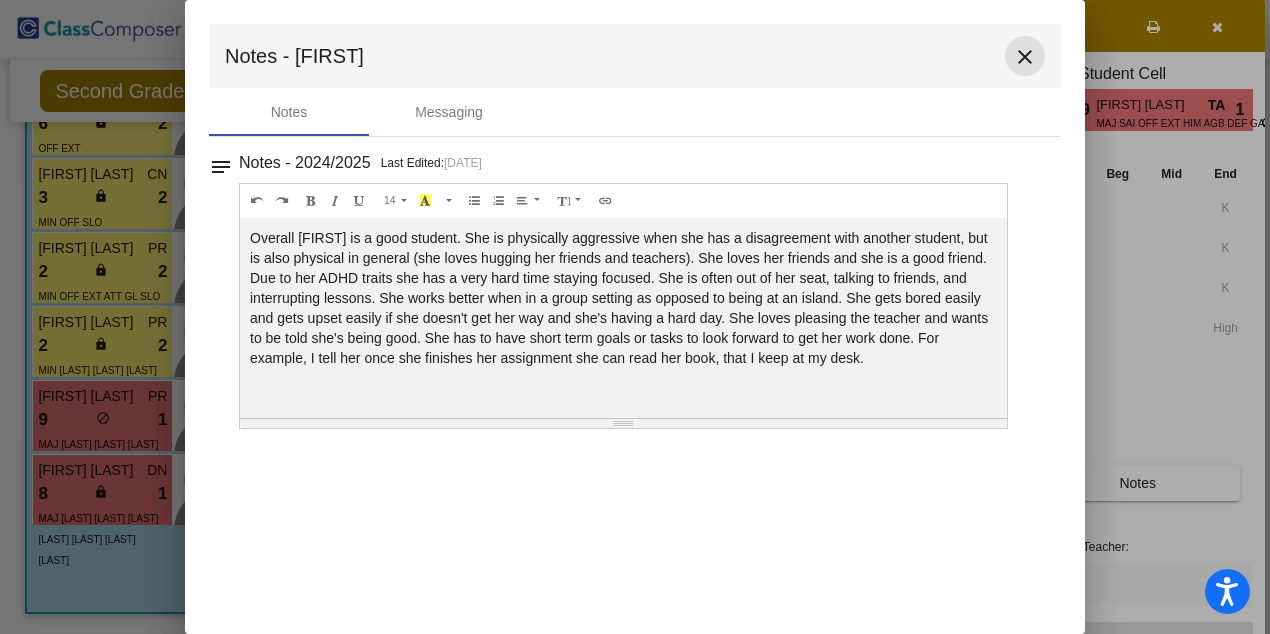 click on "close" at bounding box center [1025, 57] 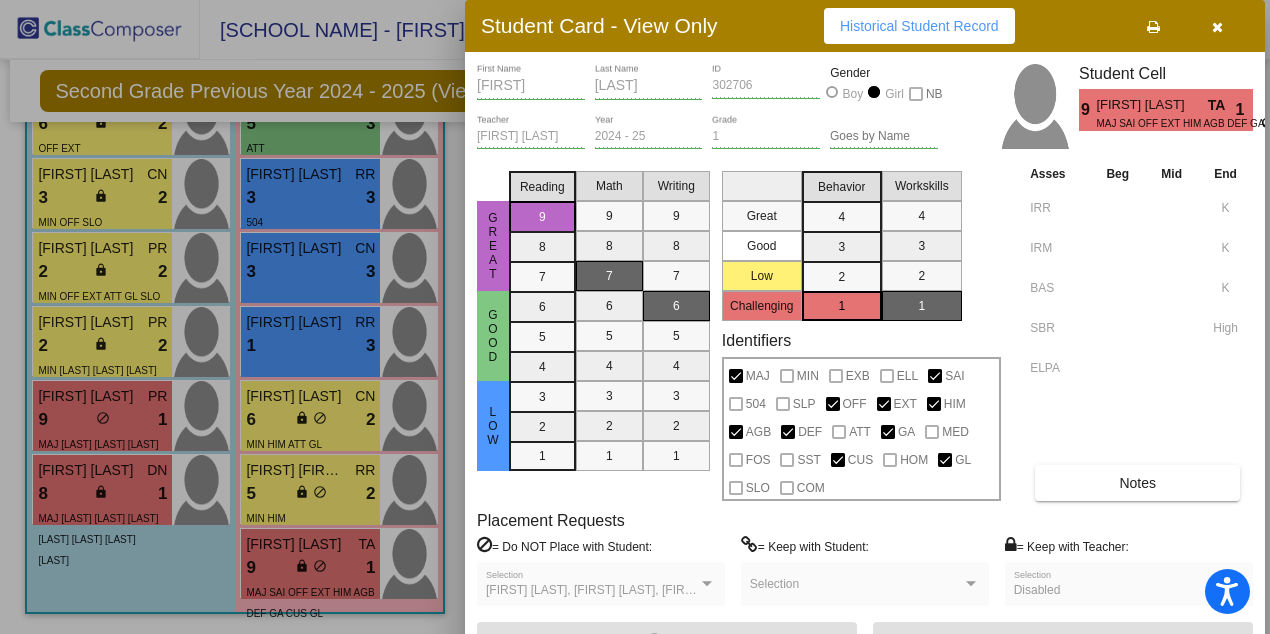 click at bounding box center (635, 317) 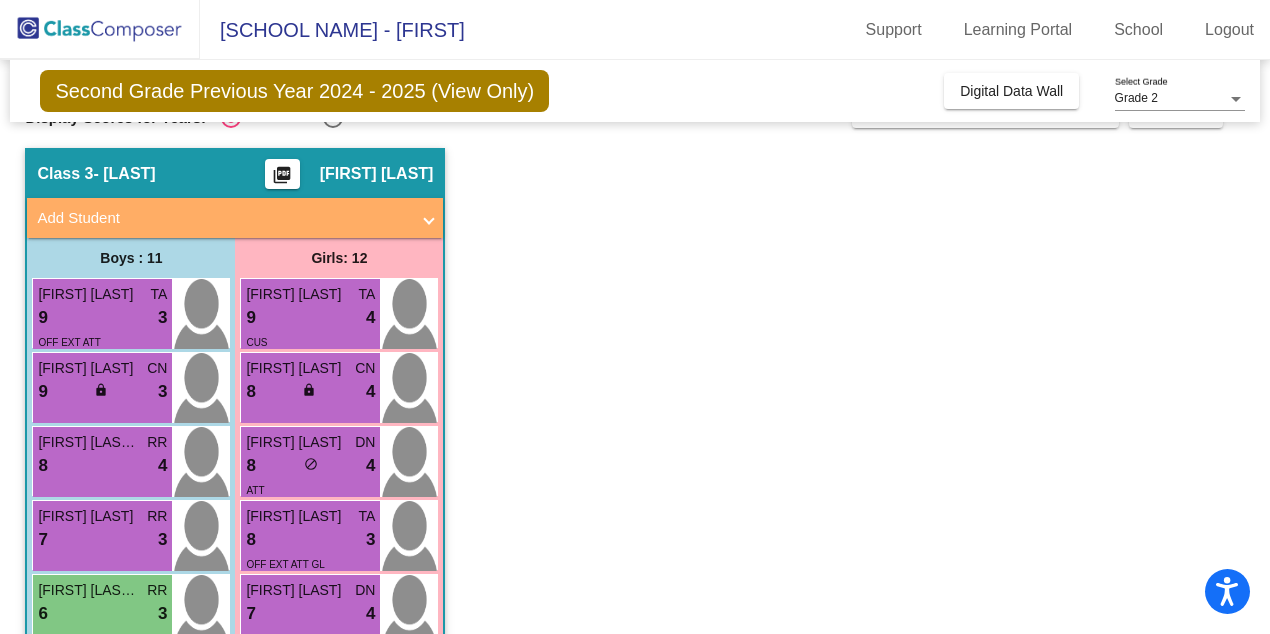 scroll, scrollTop: 0, scrollLeft: 0, axis: both 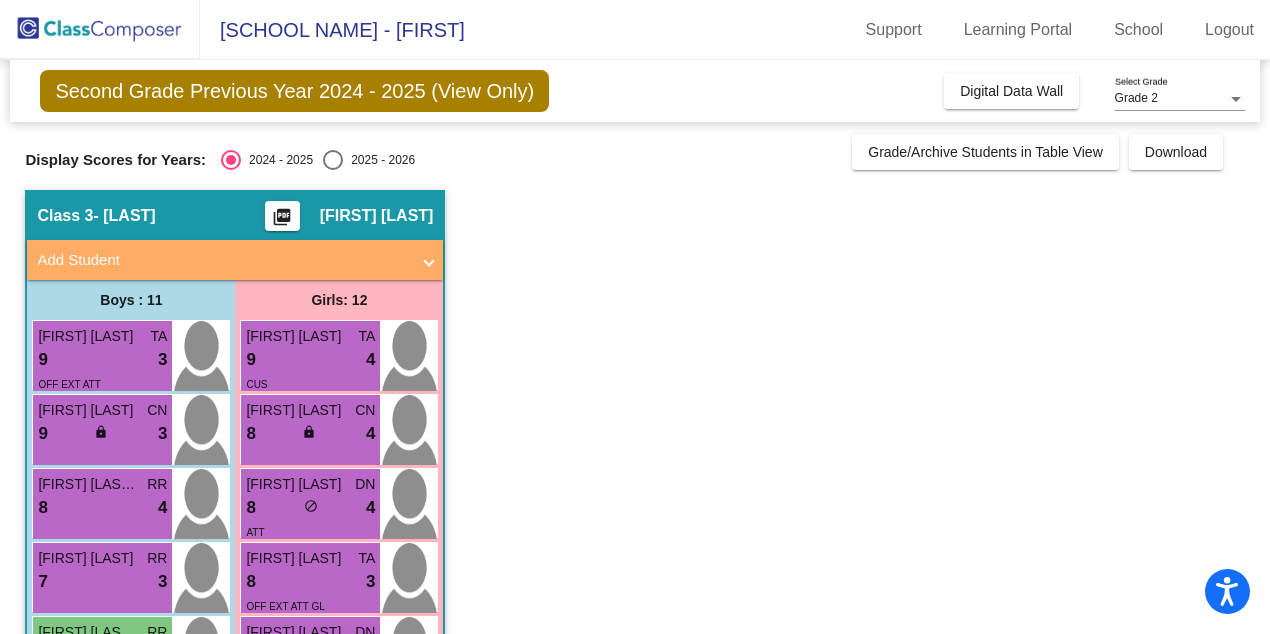 click on "picture_as_pdf" 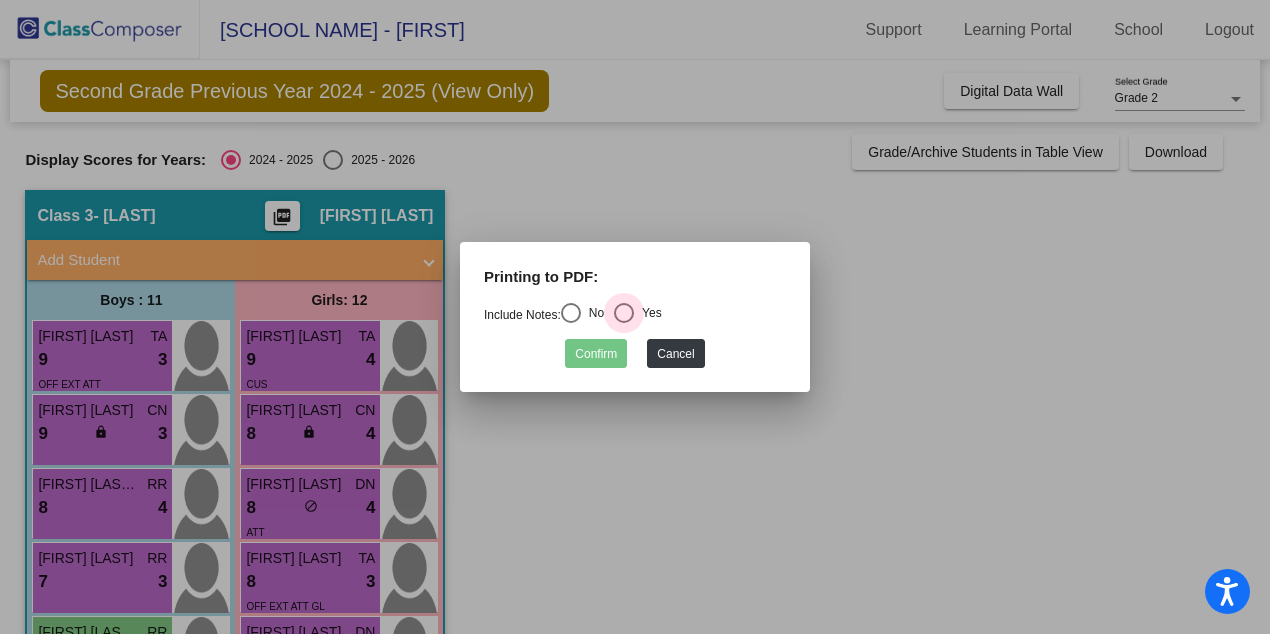 click at bounding box center [624, 313] 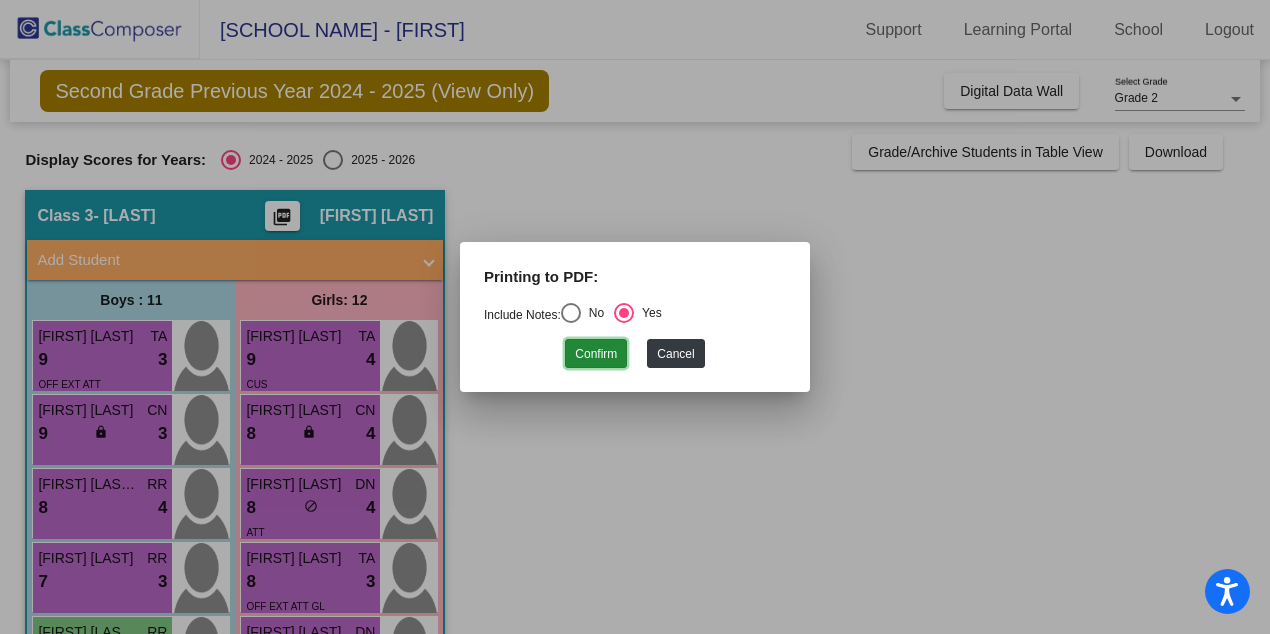 click on "Confirm" at bounding box center (596, 353) 